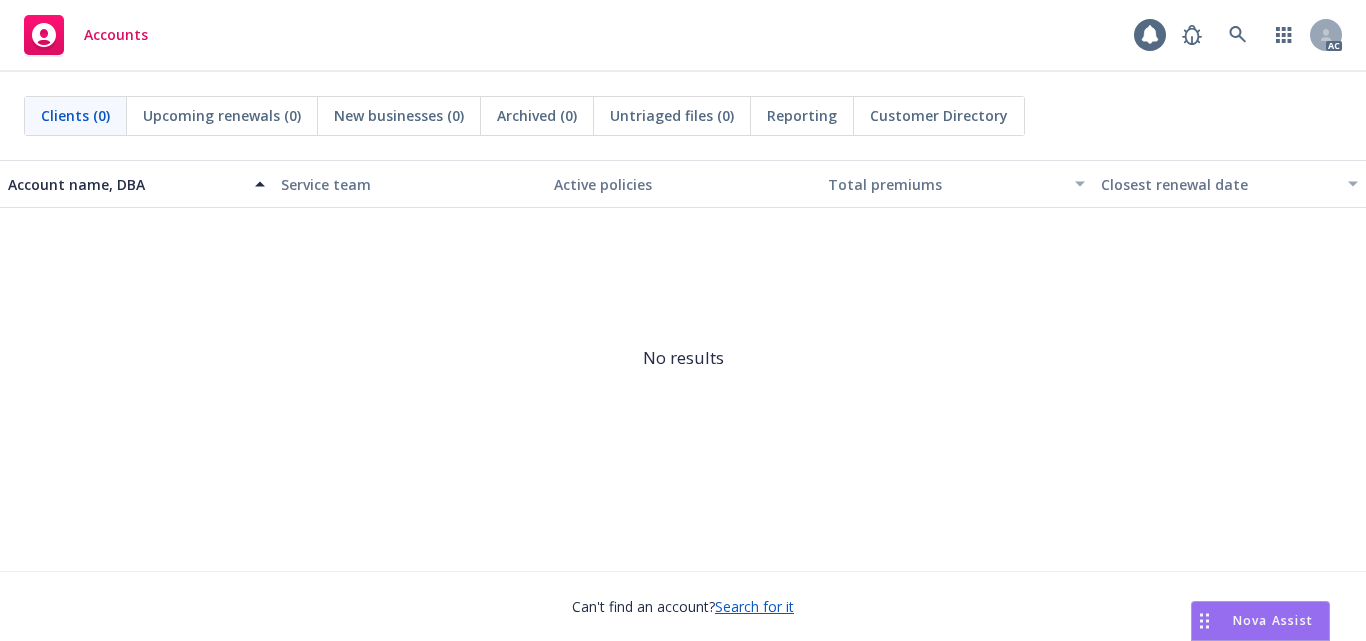 scroll, scrollTop: 0, scrollLeft: 0, axis: both 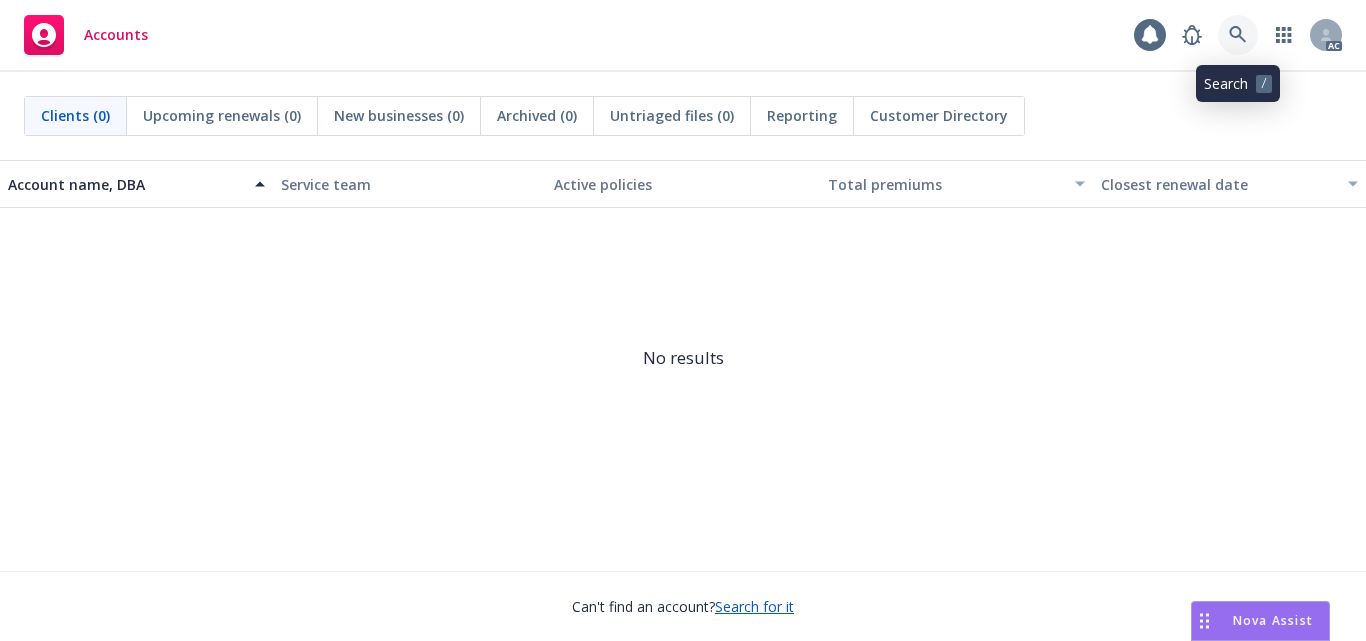 click 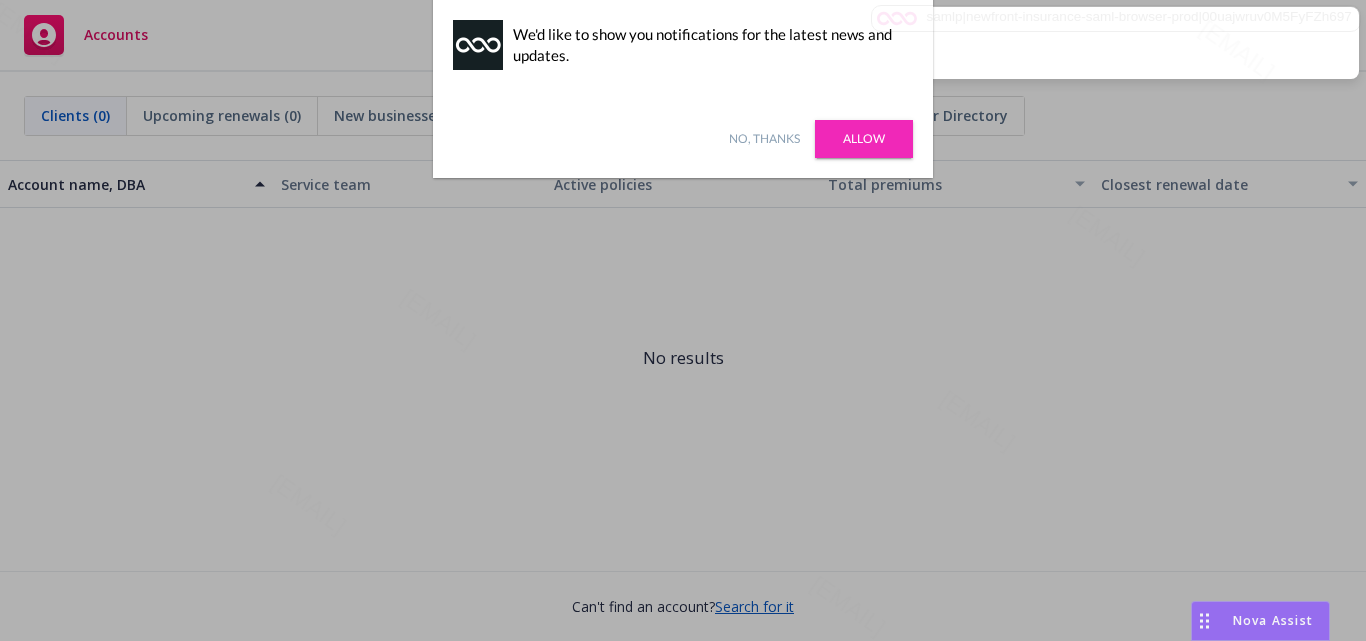 click on "Allow" at bounding box center [864, 139] 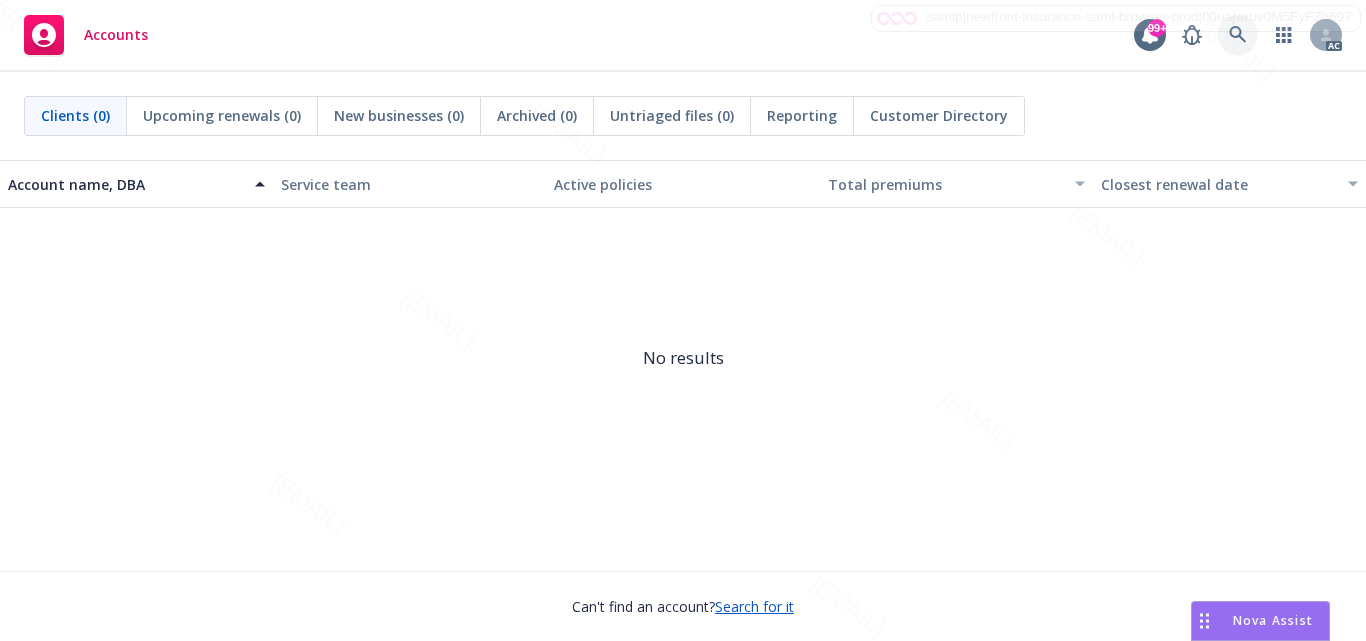 click 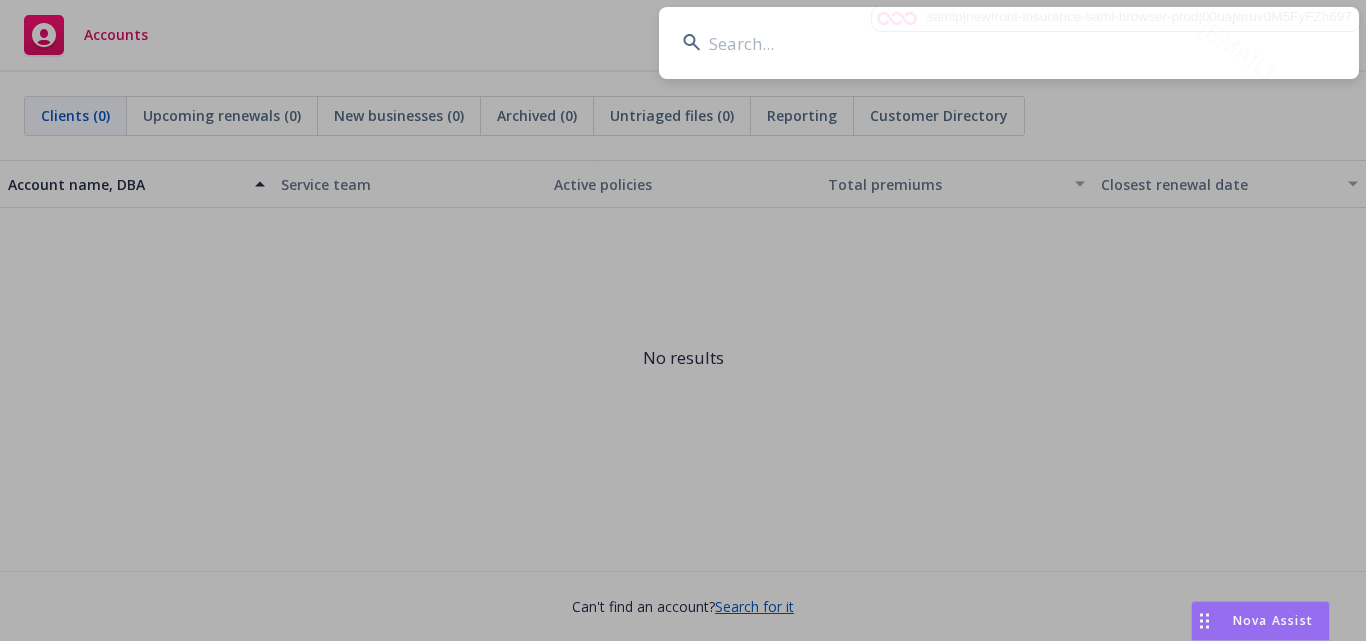 click at bounding box center (1009, 43) 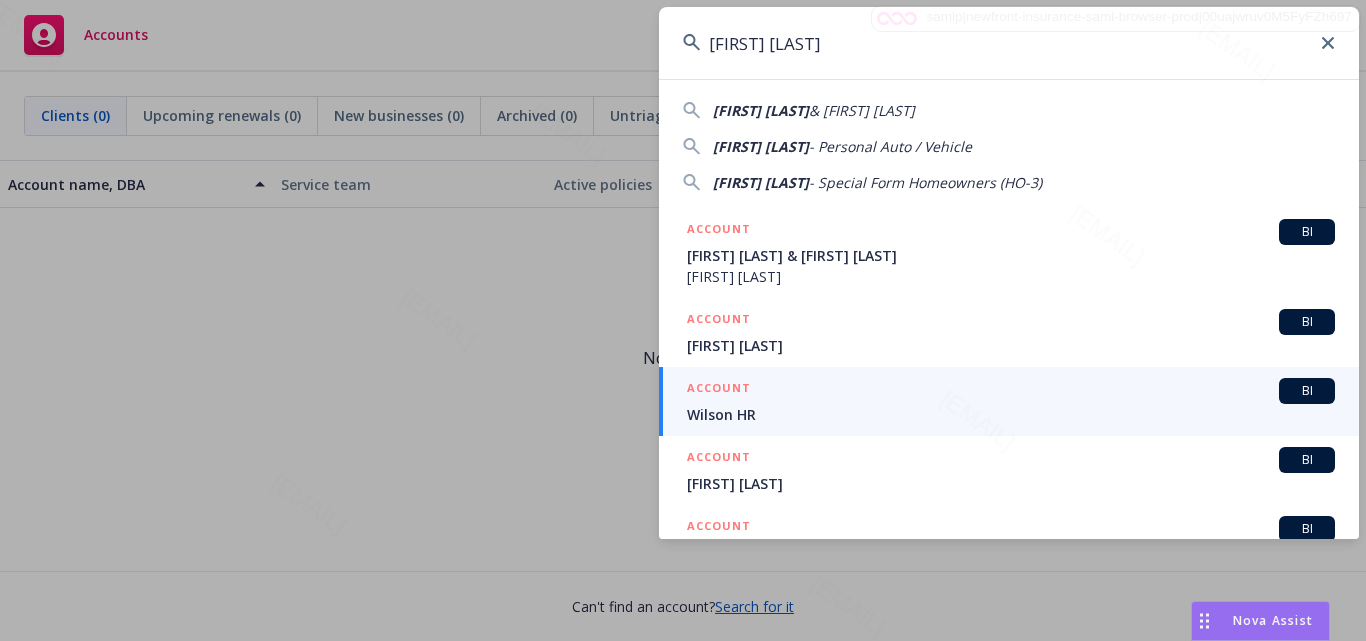 type on "ALISON NELSON" 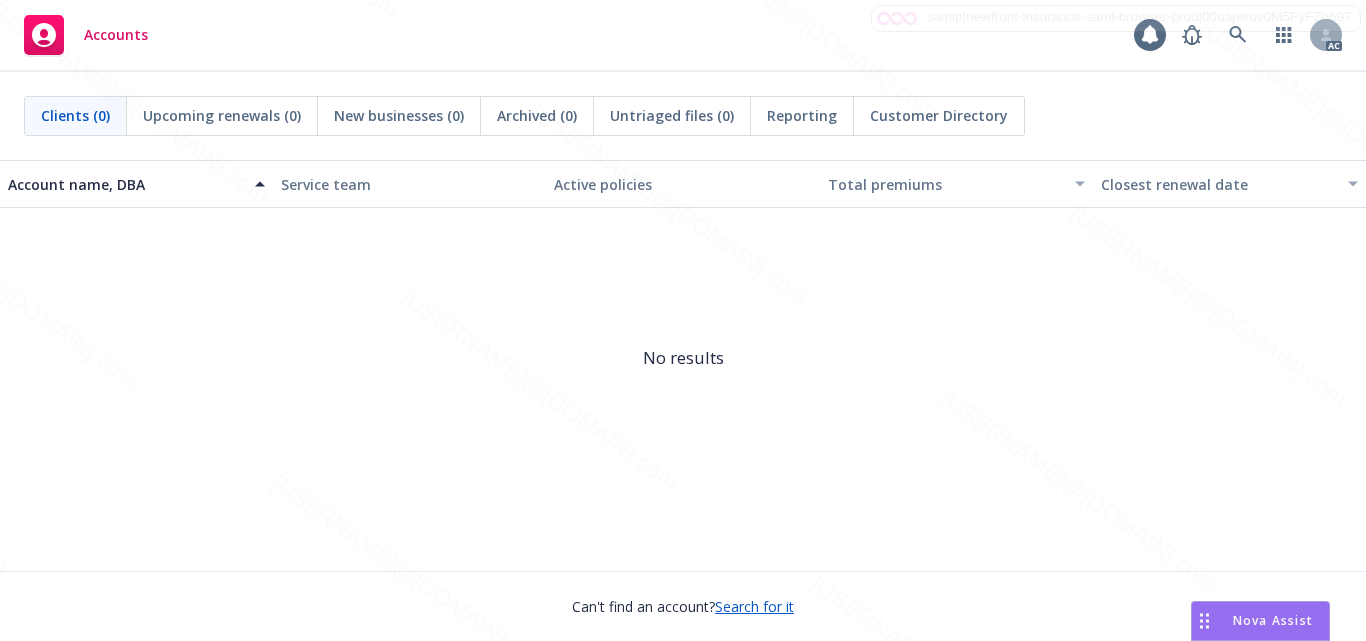 scroll, scrollTop: 0, scrollLeft: 0, axis: both 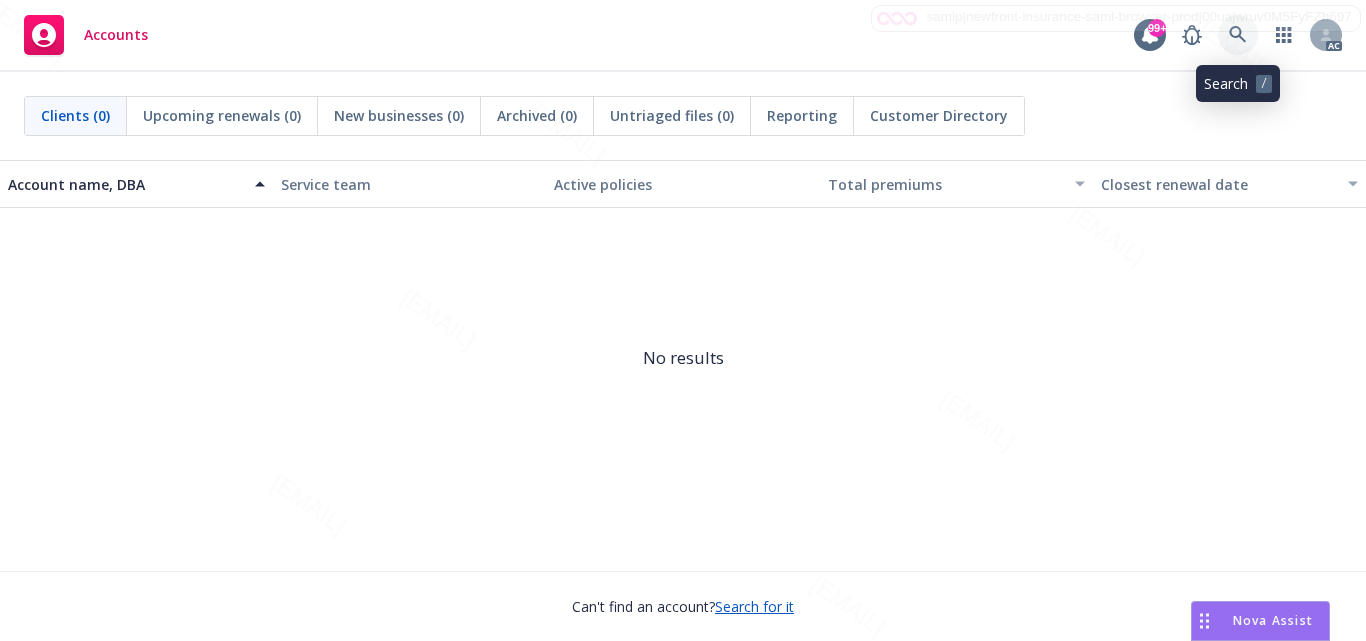 click 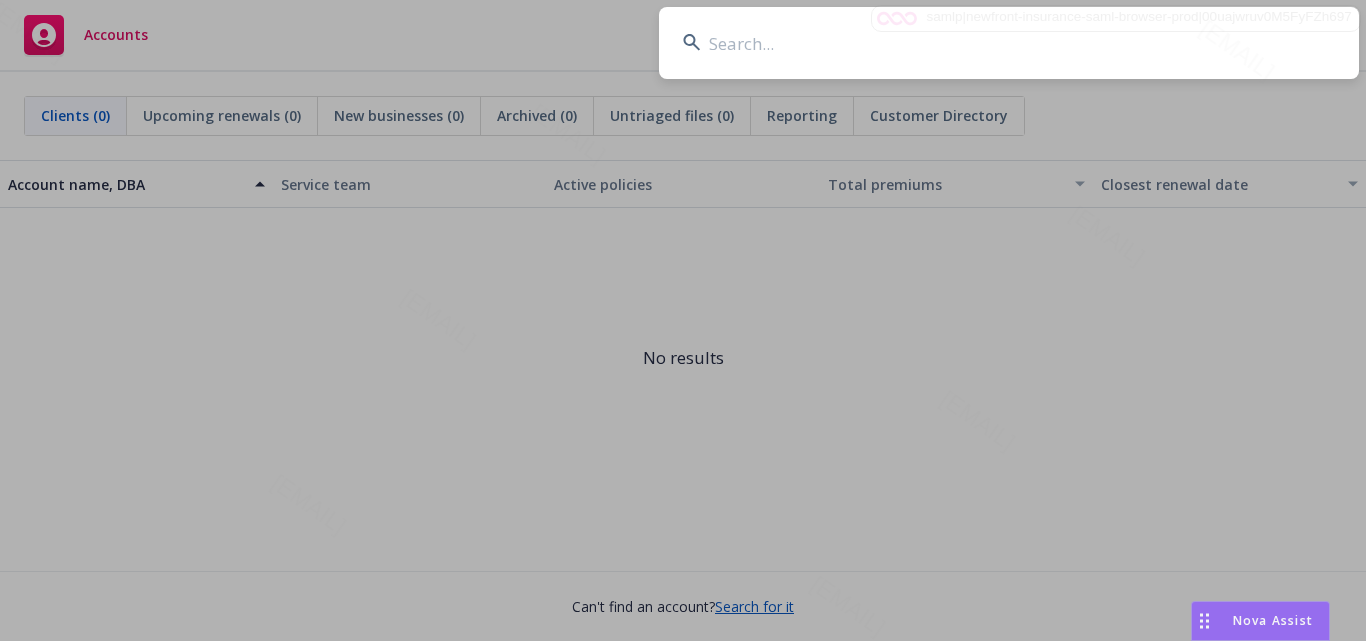 click at bounding box center [1009, 43] 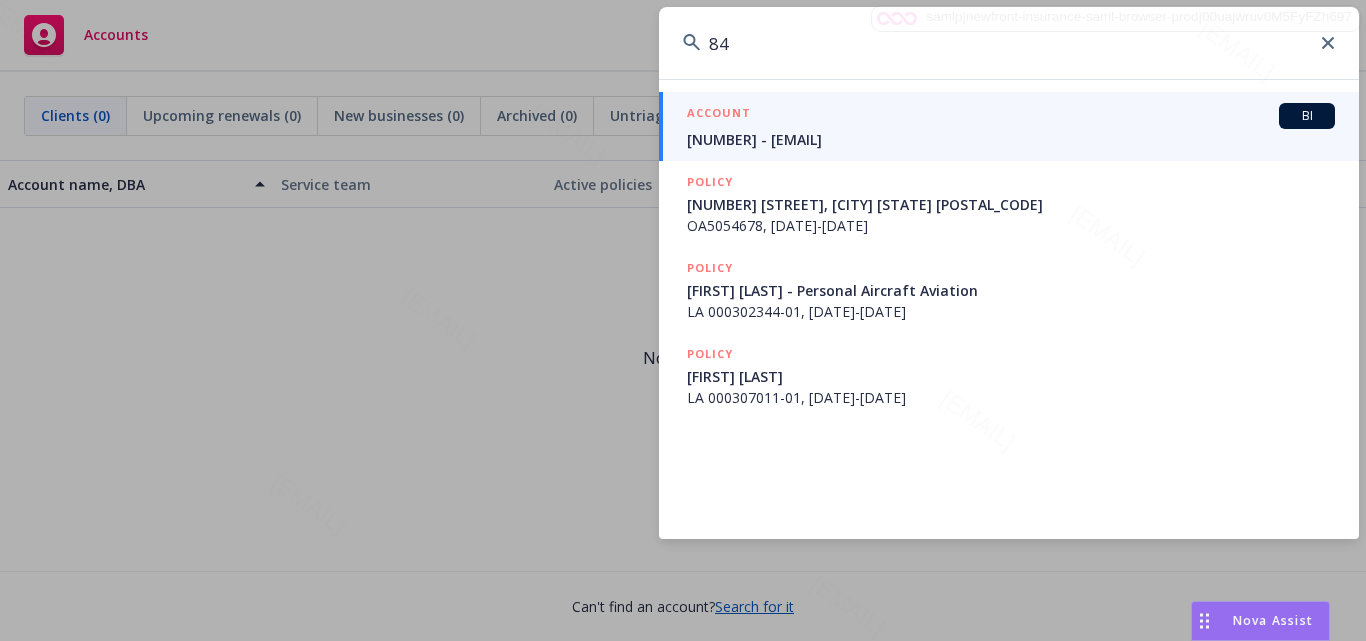type on "8" 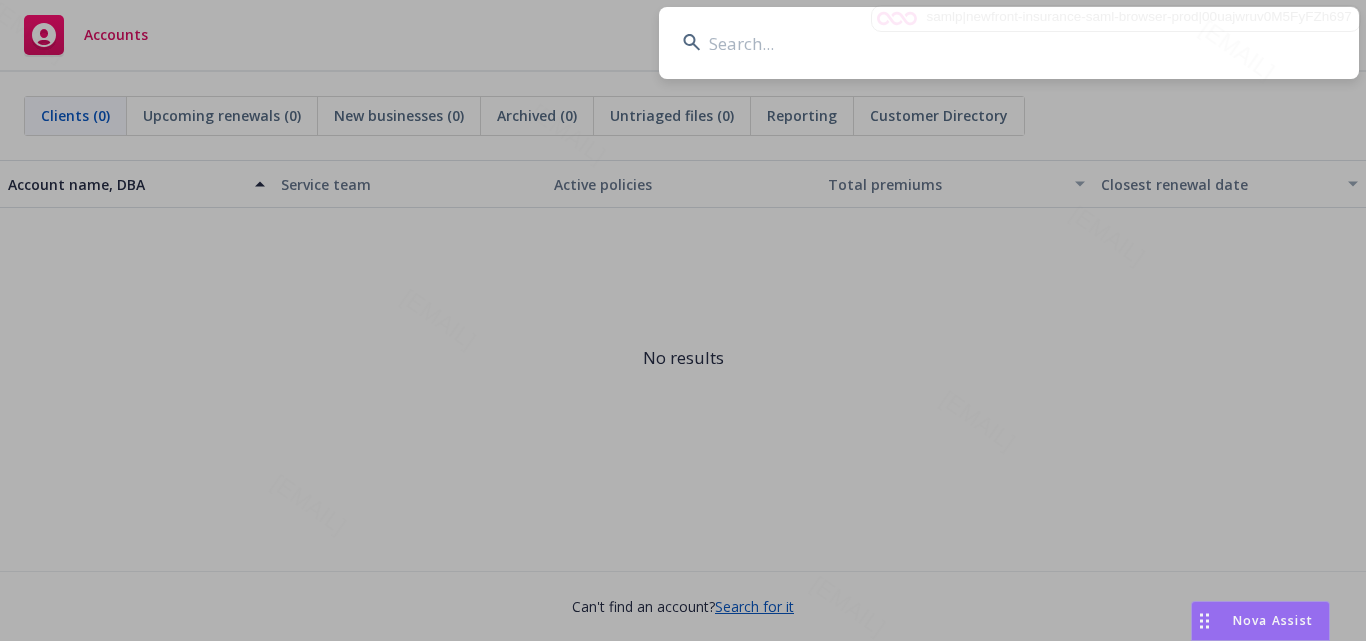 click at bounding box center (1009, 43) 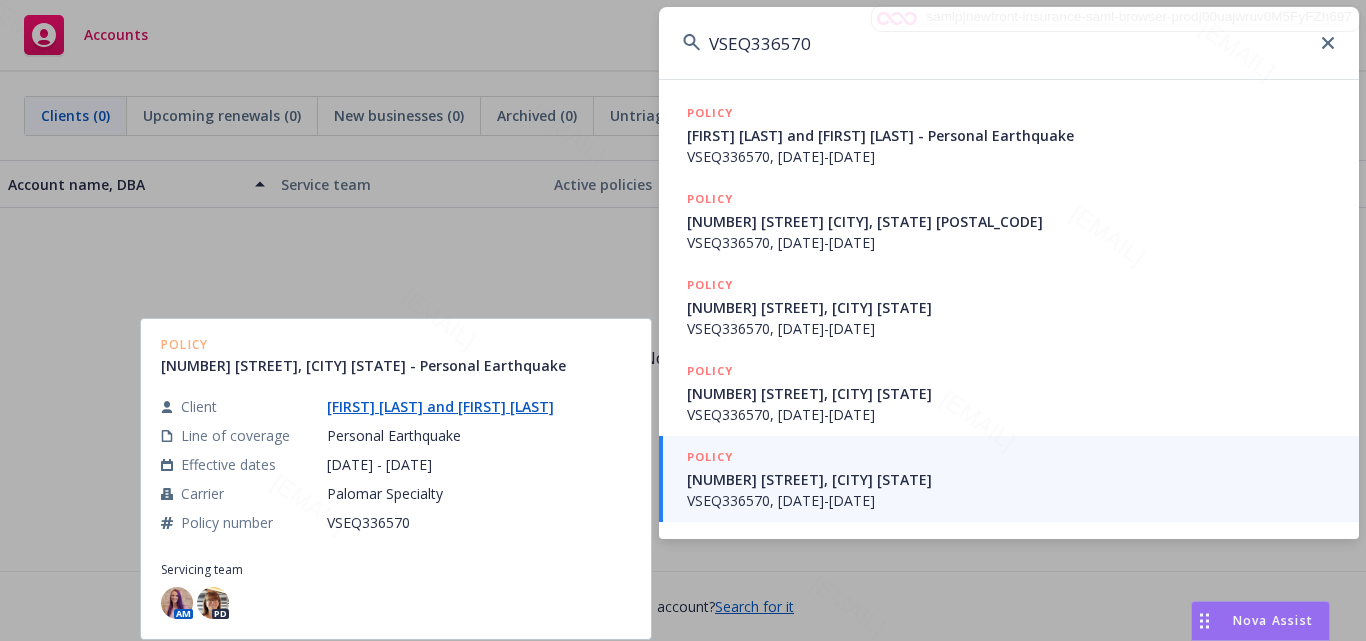 type on "VSEQ336570" 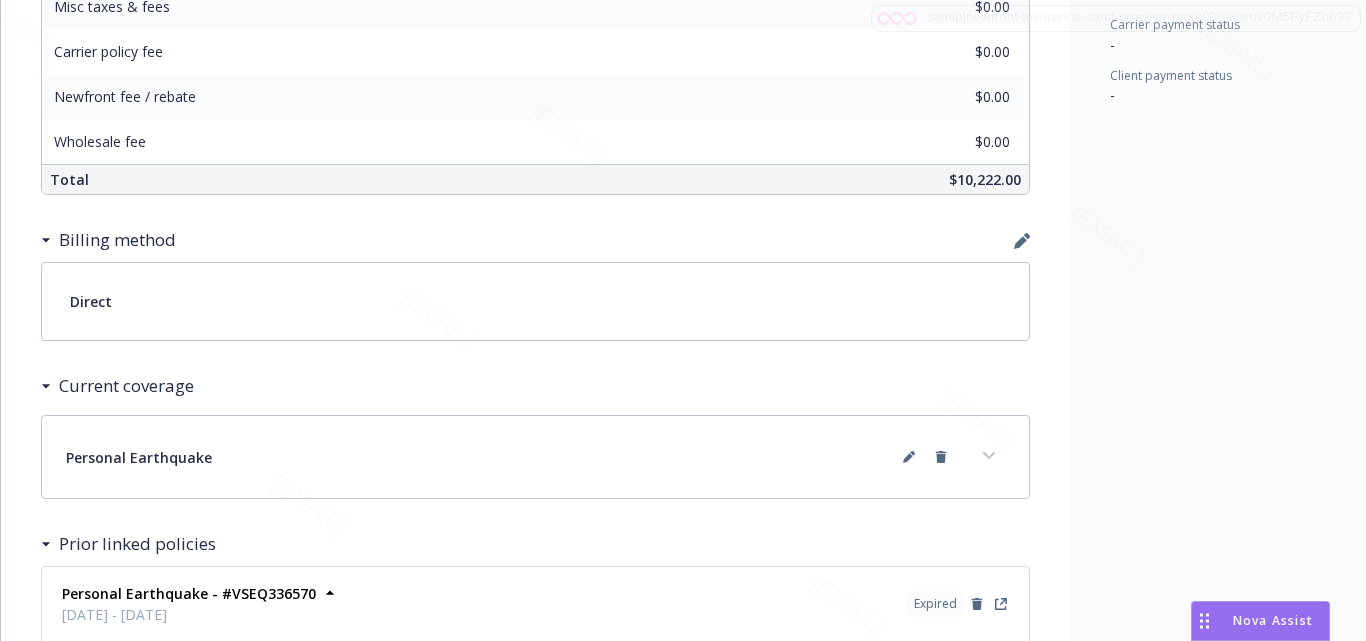 scroll, scrollTop: 1100, scrollLeft: 0, axis: vertical 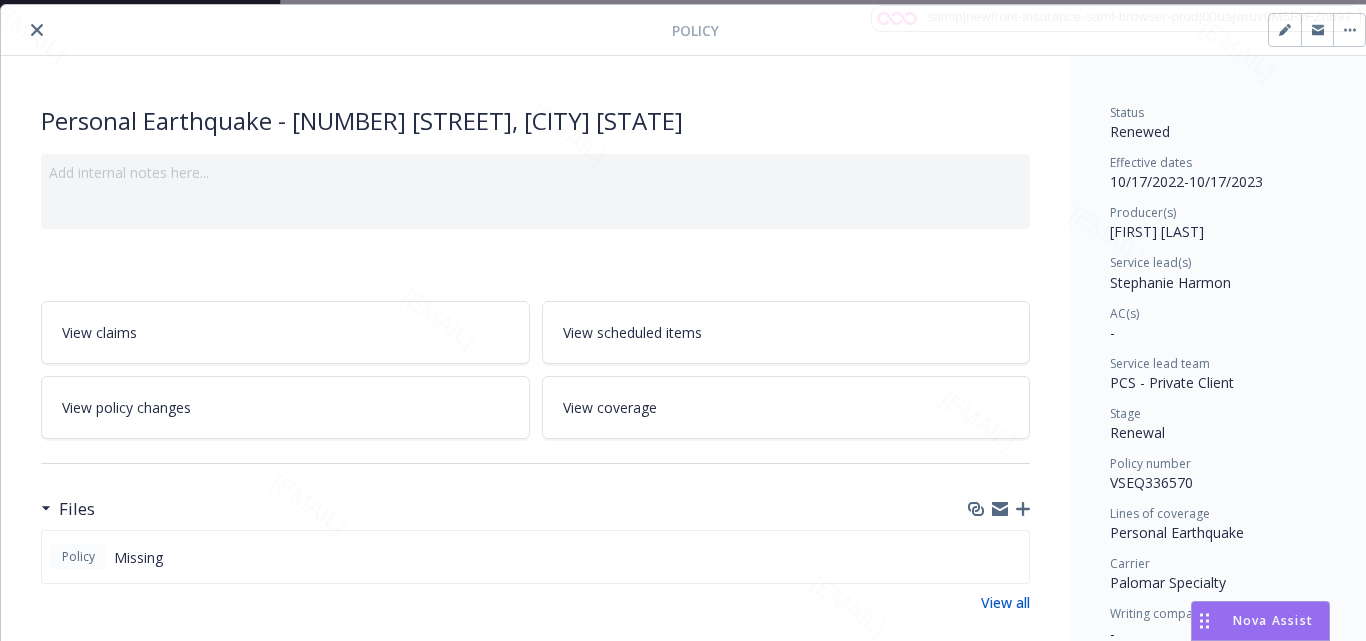click 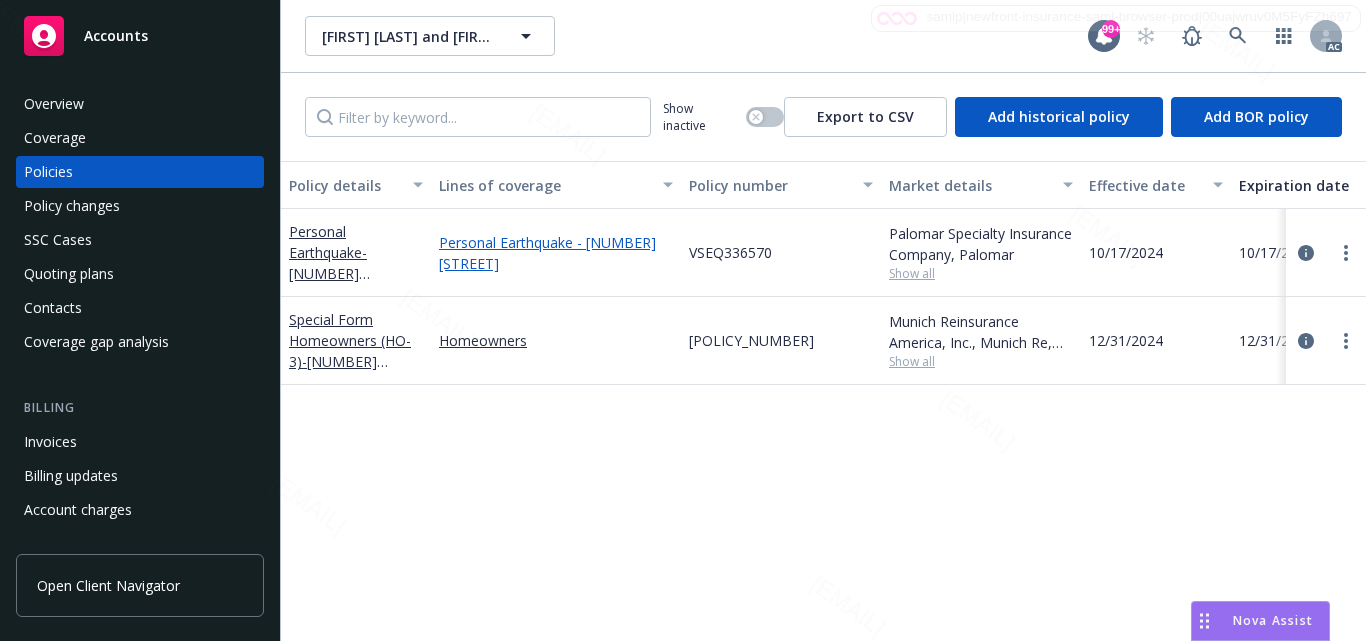 click on "Personal Earthquake - [NUMBER] [STREET]" at bounding box center [556, 253] 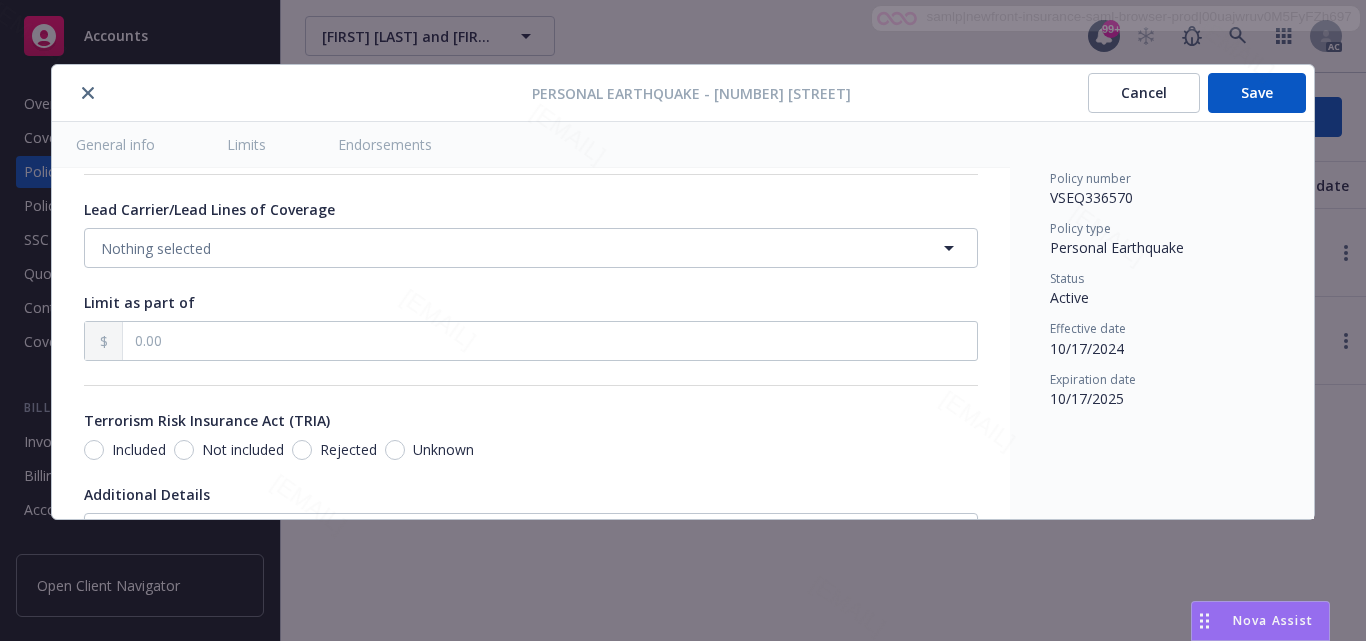 scroll, scrollTop: 1400, scrollLeft: 0, axis: vertical 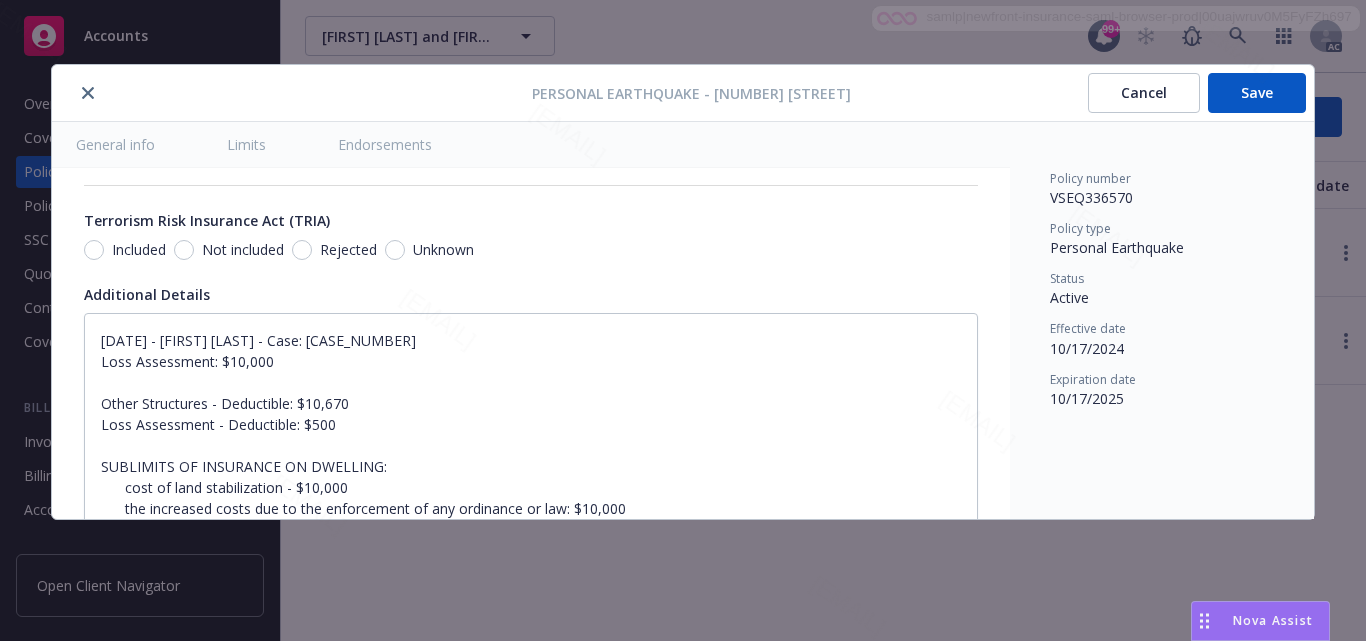 click 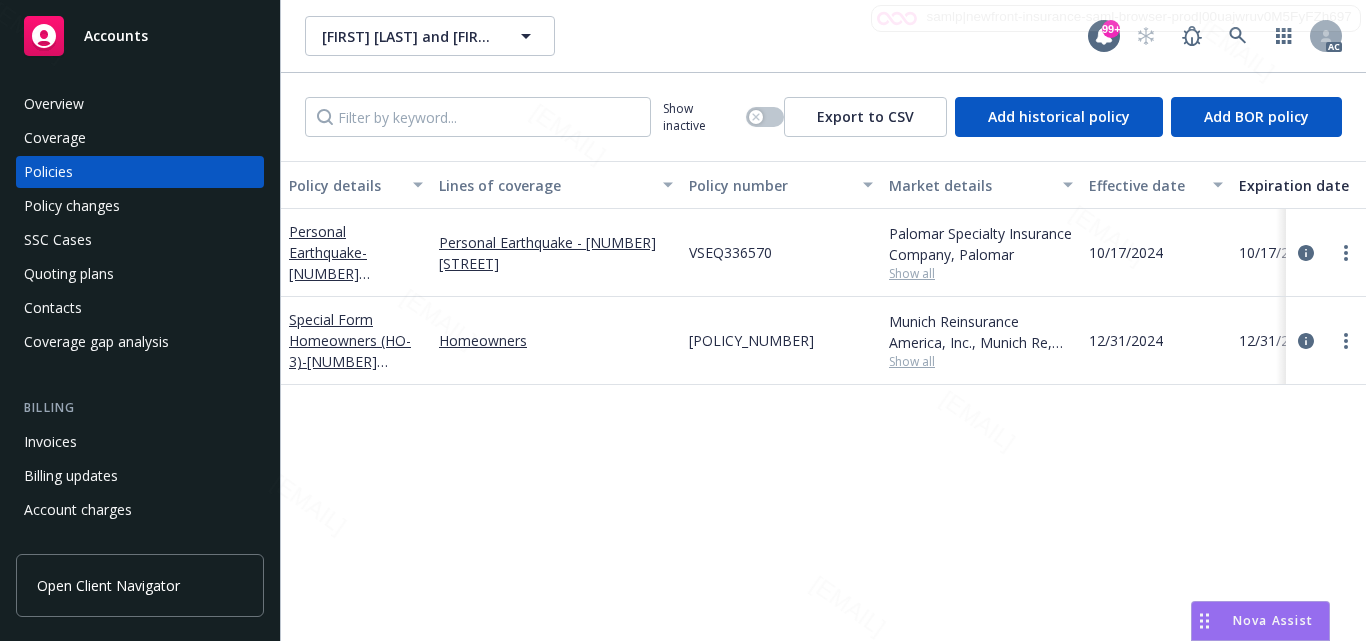 click on "Personal Earthquake  -  [NUMBER] [STREET], [CITY] [STATE]" at bounding box center (356, 252) 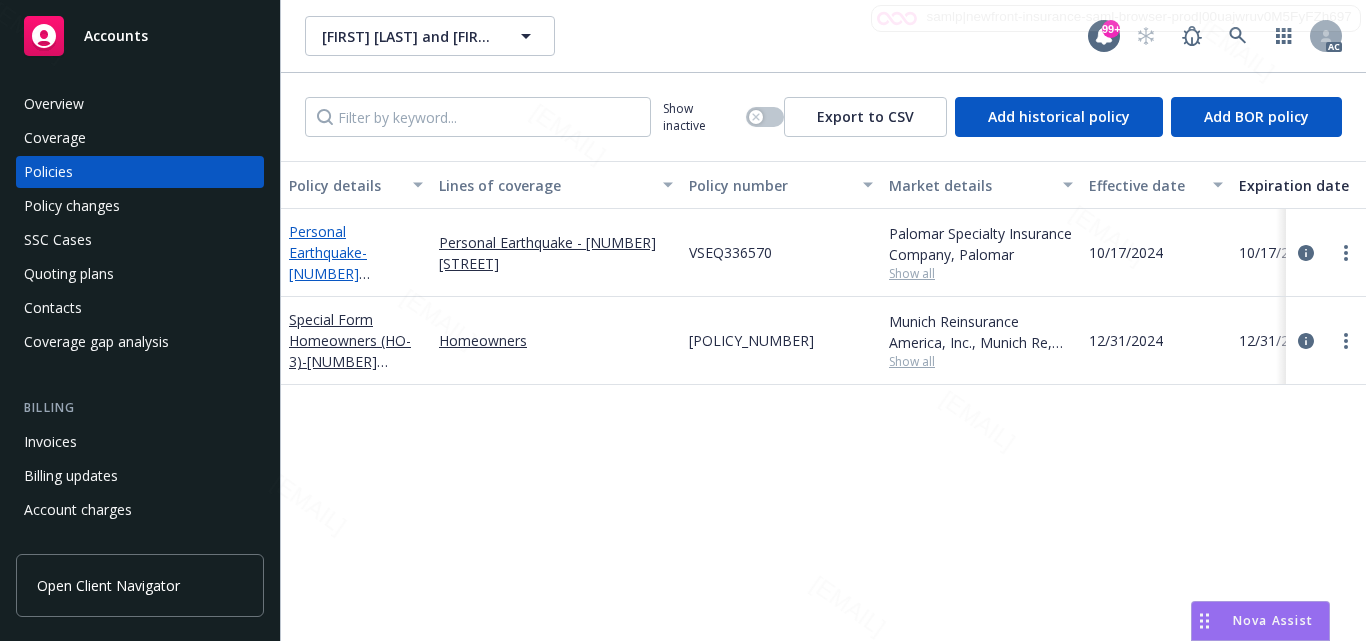 click on "Personal Earthquake  -  [NUMBER] [STREET], [CITY] [STATE]" at bounding box center [342, 273] 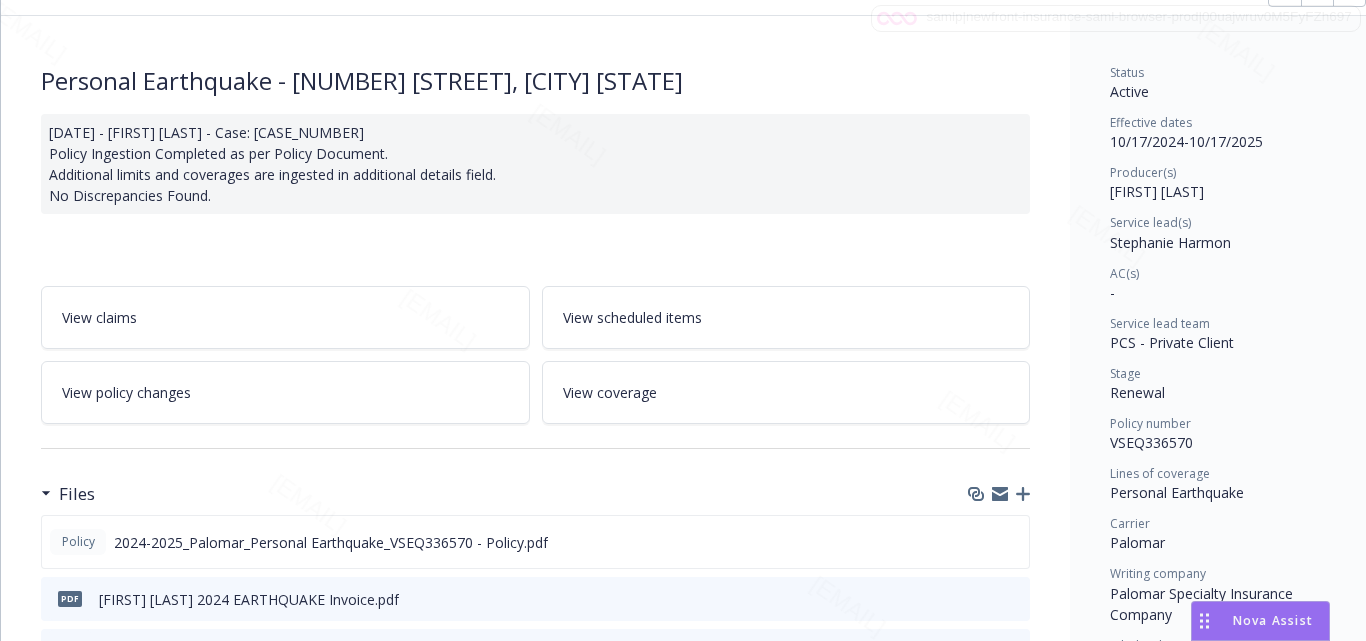 scroll, scrollTop: 0, scrollLeft: 0, axis: both 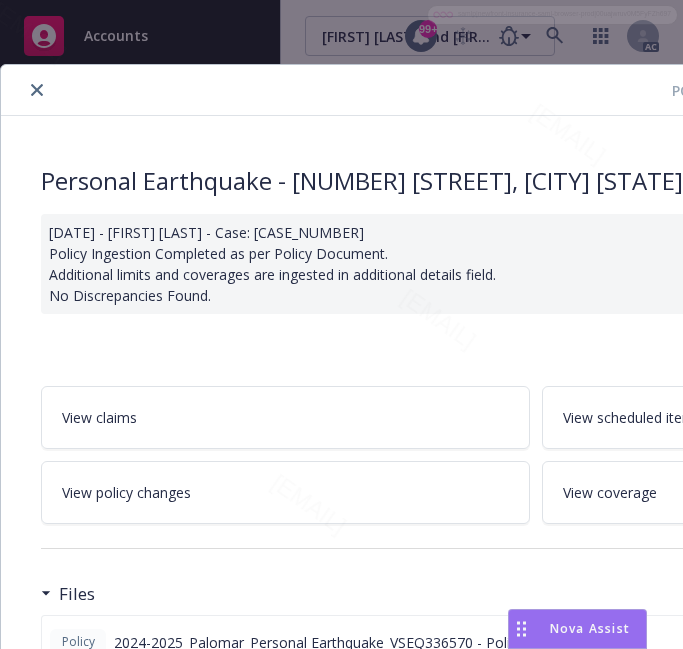 click on "Personal Earthquake   - [NUMBER] [STREET], [CITY] [STATE] [DATE] - [FIRST] [LAST] - Case: [CASE_NUMBER]
Policy Ingestion Completed as per Policy Document.
Additional limits and coverages are ingested in additional details field.
No Discrepancies Found. View claims View scheduled items View policy changes View coverage Files Policy 2024-2025_Palomar_Personal Earthquake_VSEQ336570 - Policy.pdf pdf [FIRST] [LAST] 2024 EARTHQUAKE Invoice.pdf pdf [FIRST] [LAST] 2024 EARTHQUAKE Invoice.pdf View all Billing summary Billing summary includes policy changes. View the policy start billing summary on the   policy start page . Amount ($) Premium $12,024.00 Surplus lines state tax $0.00 Surplus lines state fee $0.00 Misc taxes & fees $0.00 Carrier policy fee $35.00 Newfront fee / rebate $0.00 Wholesale fee $0.00 Inspection fee $0.00 Total $12,059.00 Billing method Direct Current coverage Personal Earthquake - [NUMBER] [STREET] Status Active Effective date [DATE] Expiration date [DATE] Other coverage - - -" at bounding box center (535, 1037) 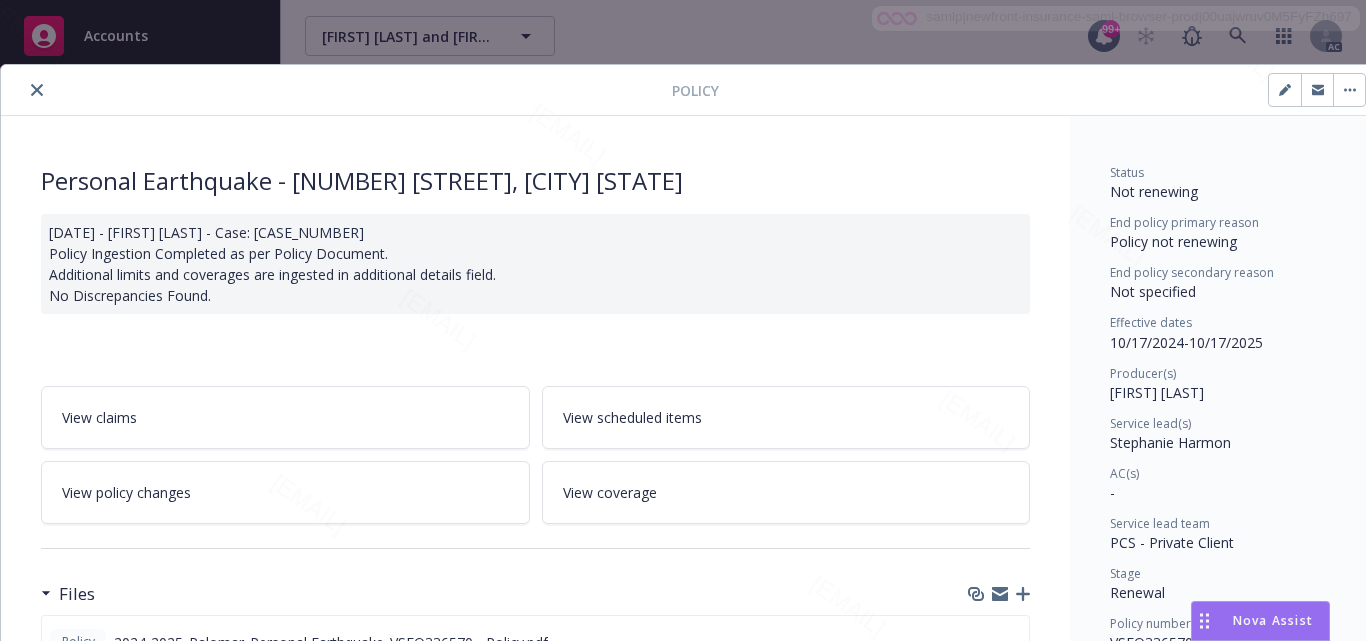 scroll, scrollTop: 200, scrollLeft: 0, axis: vertical 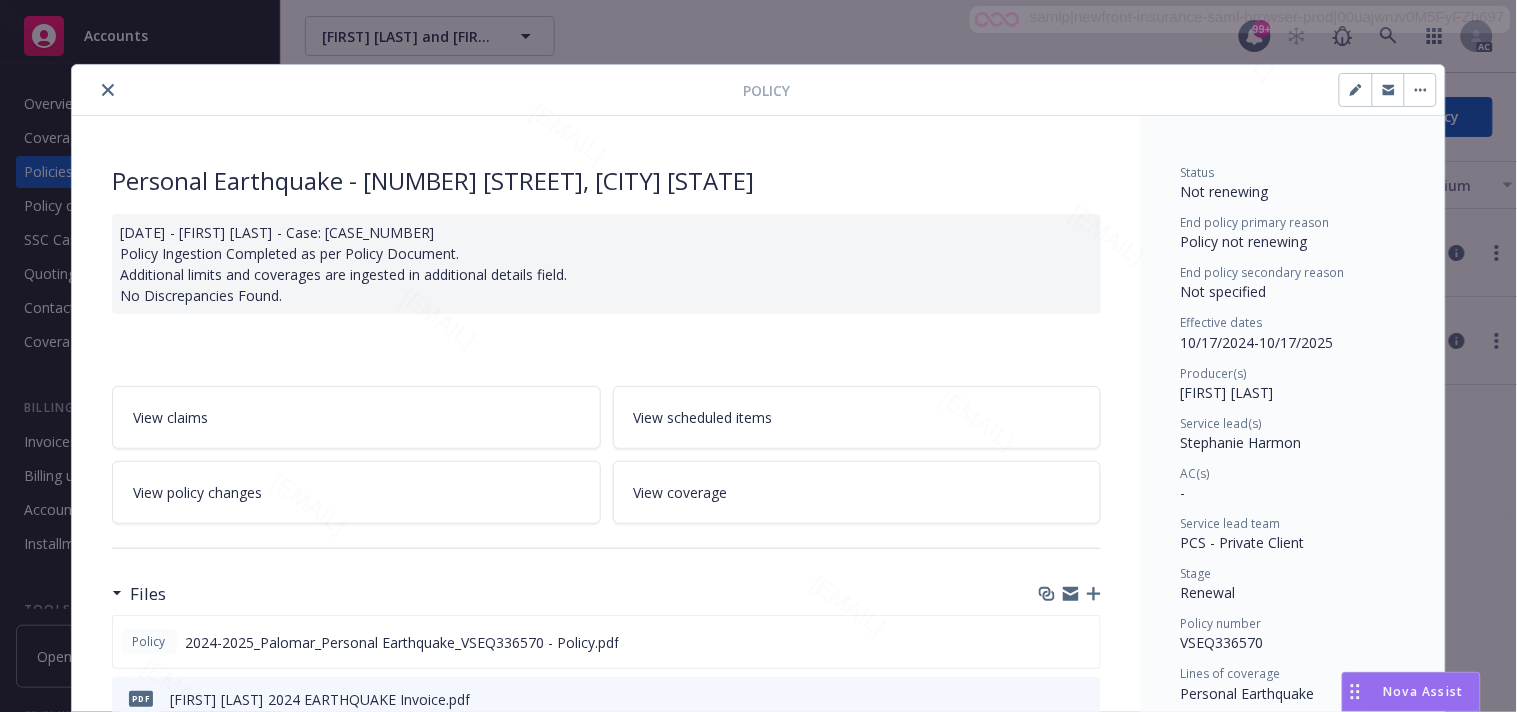 click 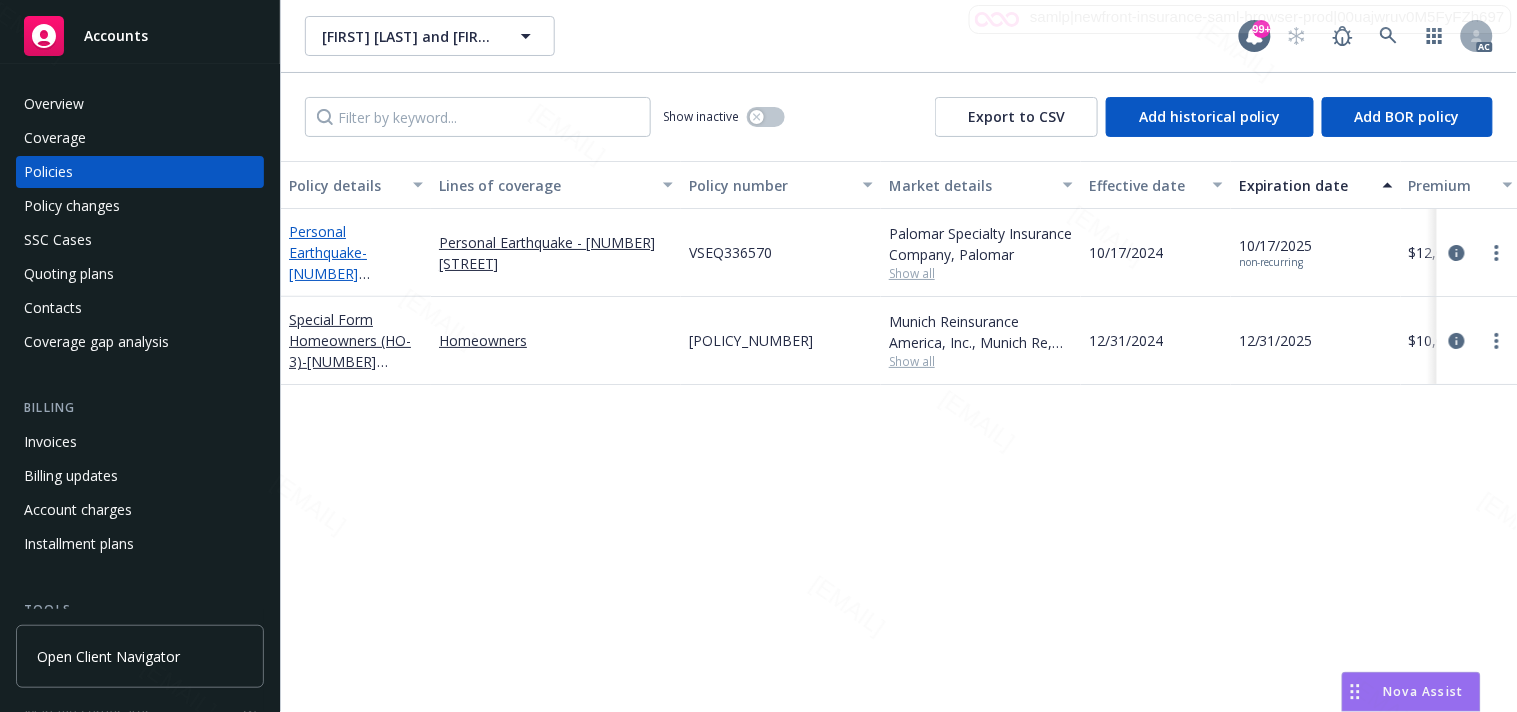 click on "Personal Earthquake  -  [NUMBER] [STREET], [CITY] [STATE]" at bounding box center (342, 273) 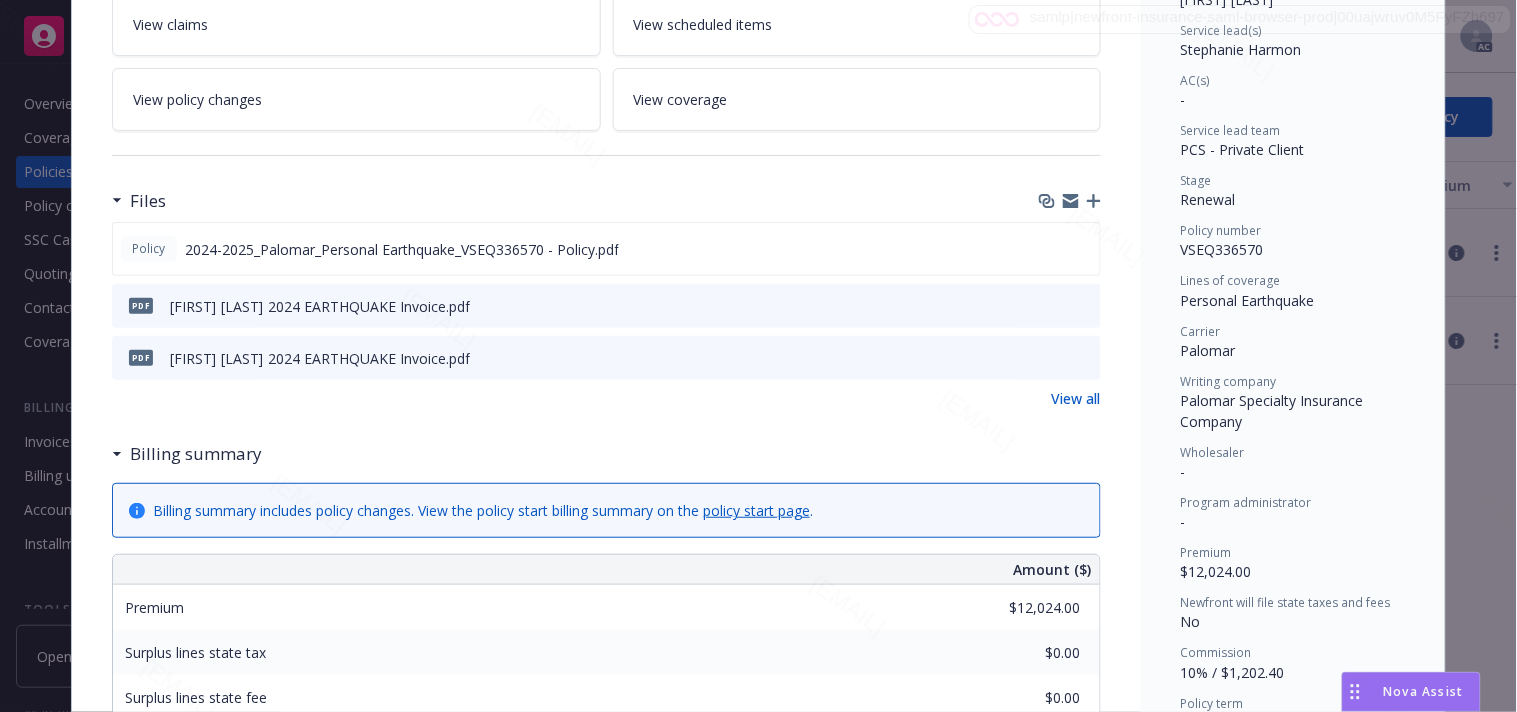scroll, scrollTop: 504, scrollLeft: 0, axis: vertical 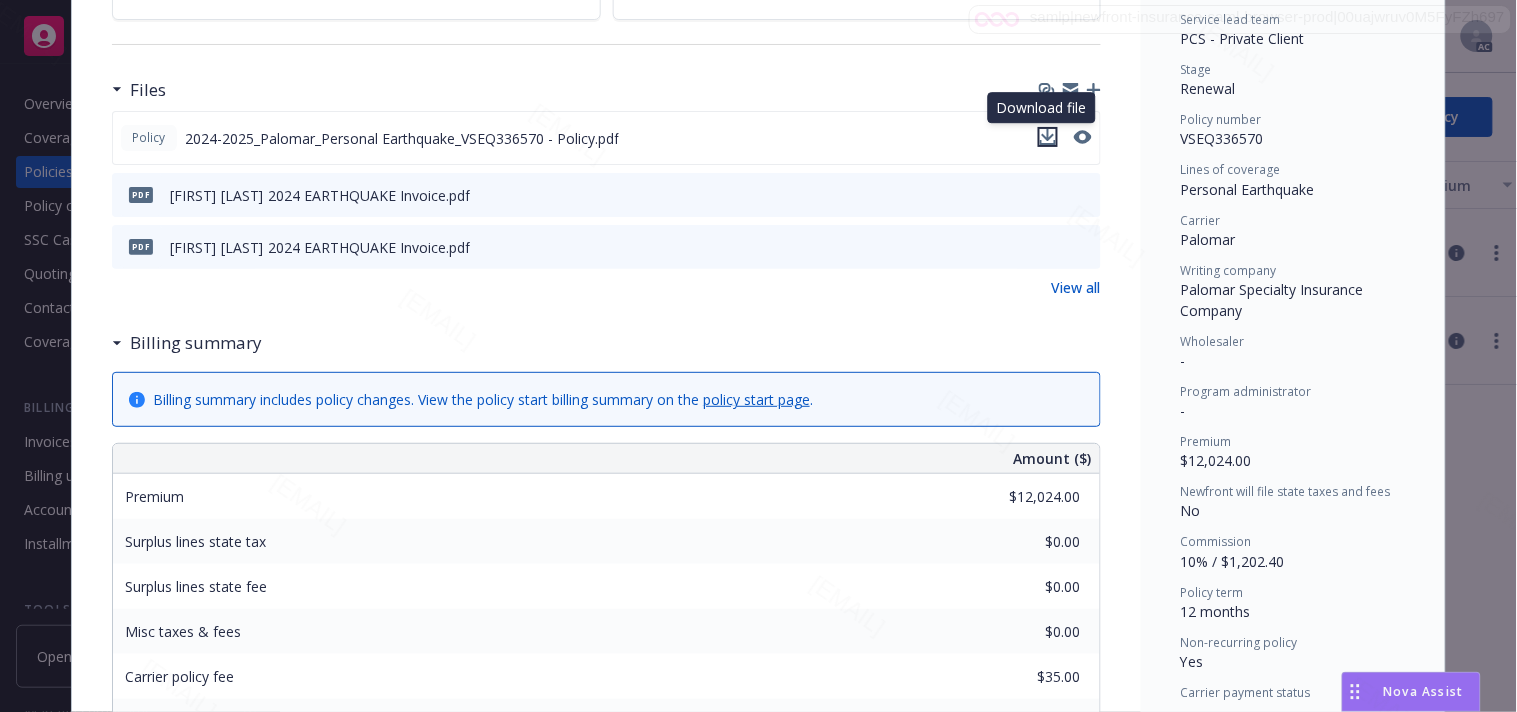 click 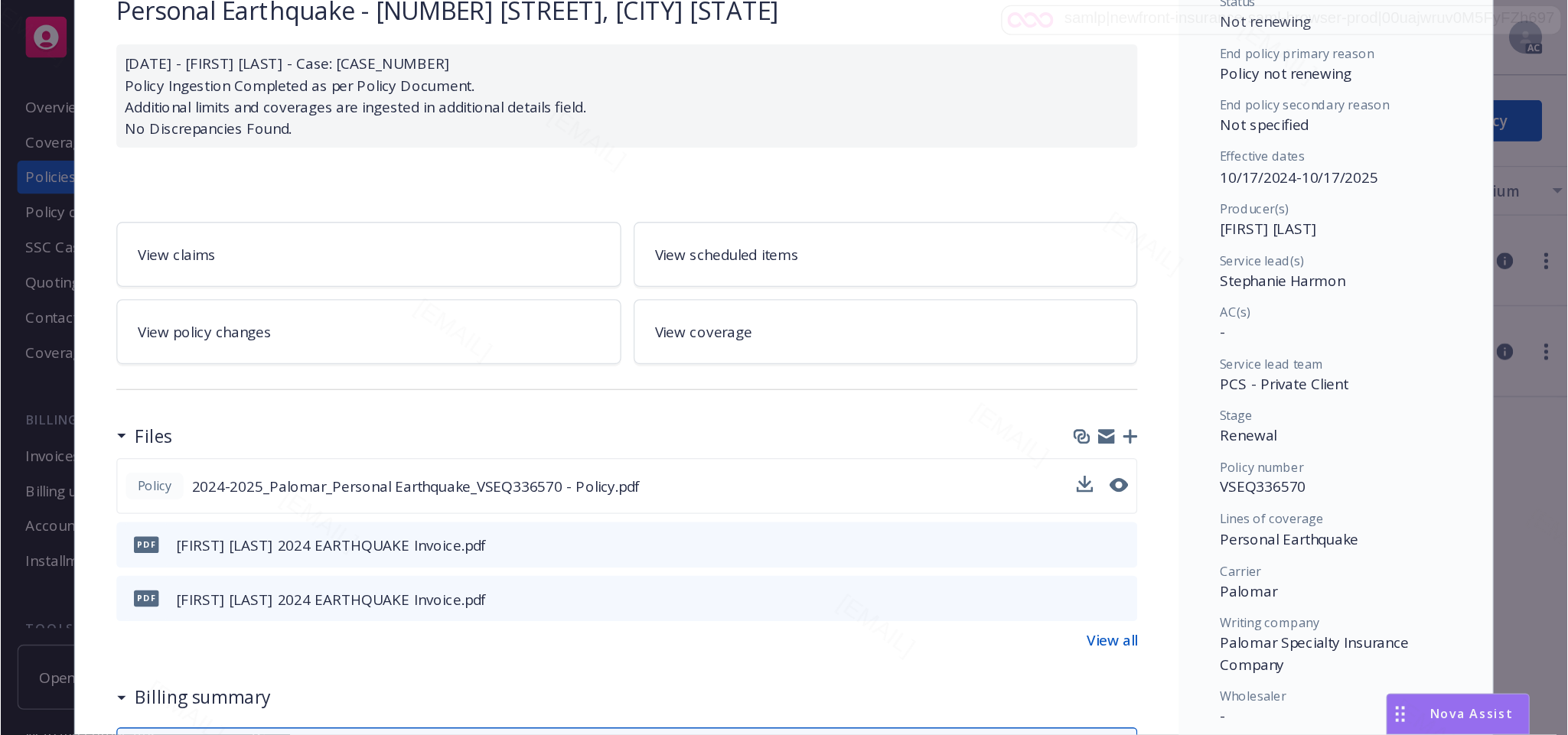scroll, scrollTop: 0, scrollLeft: 0, axis: both 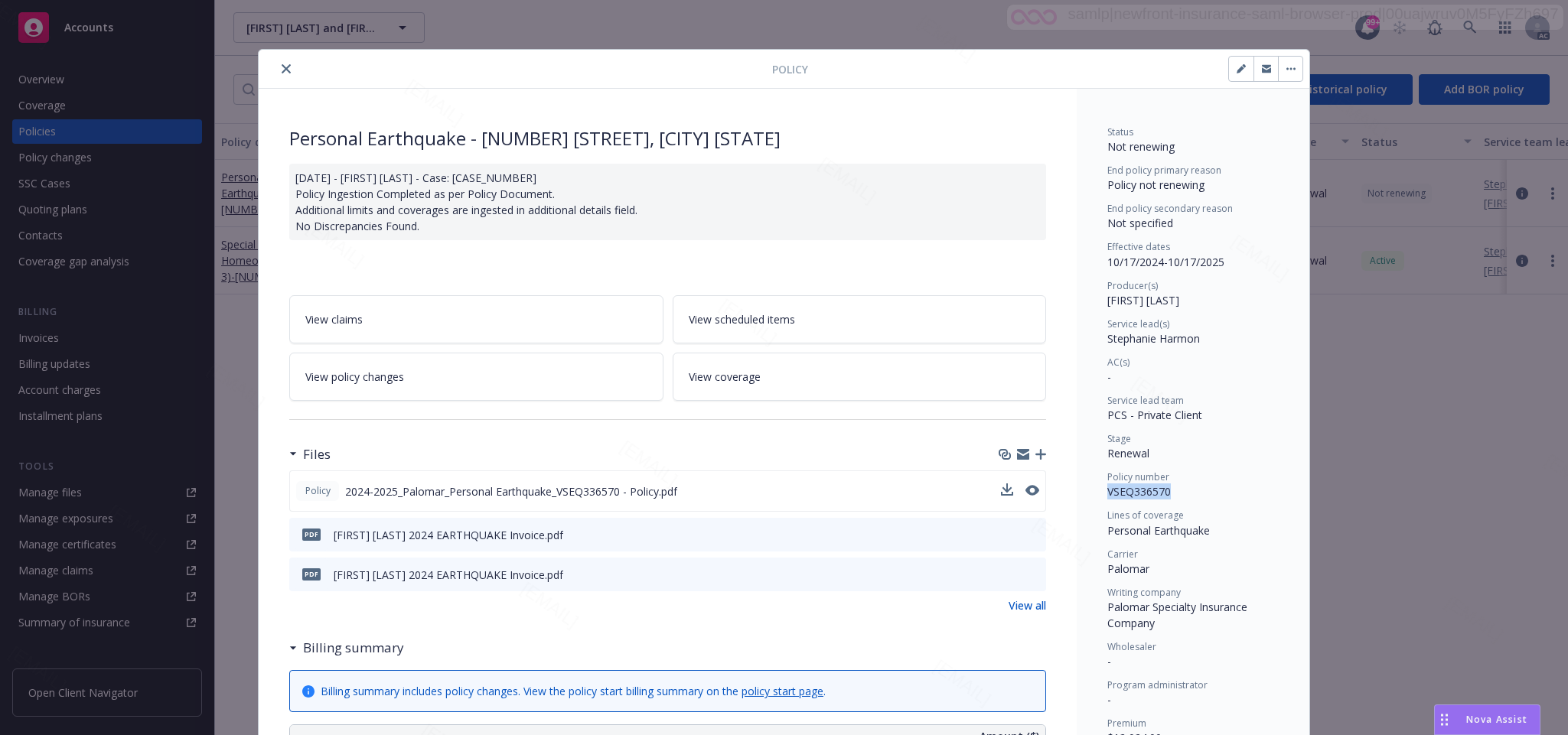 drag, startPoint x: 1100, startPoint y: 498, endPoint x: 1159, endPoint y: 499, distance: 59.00847 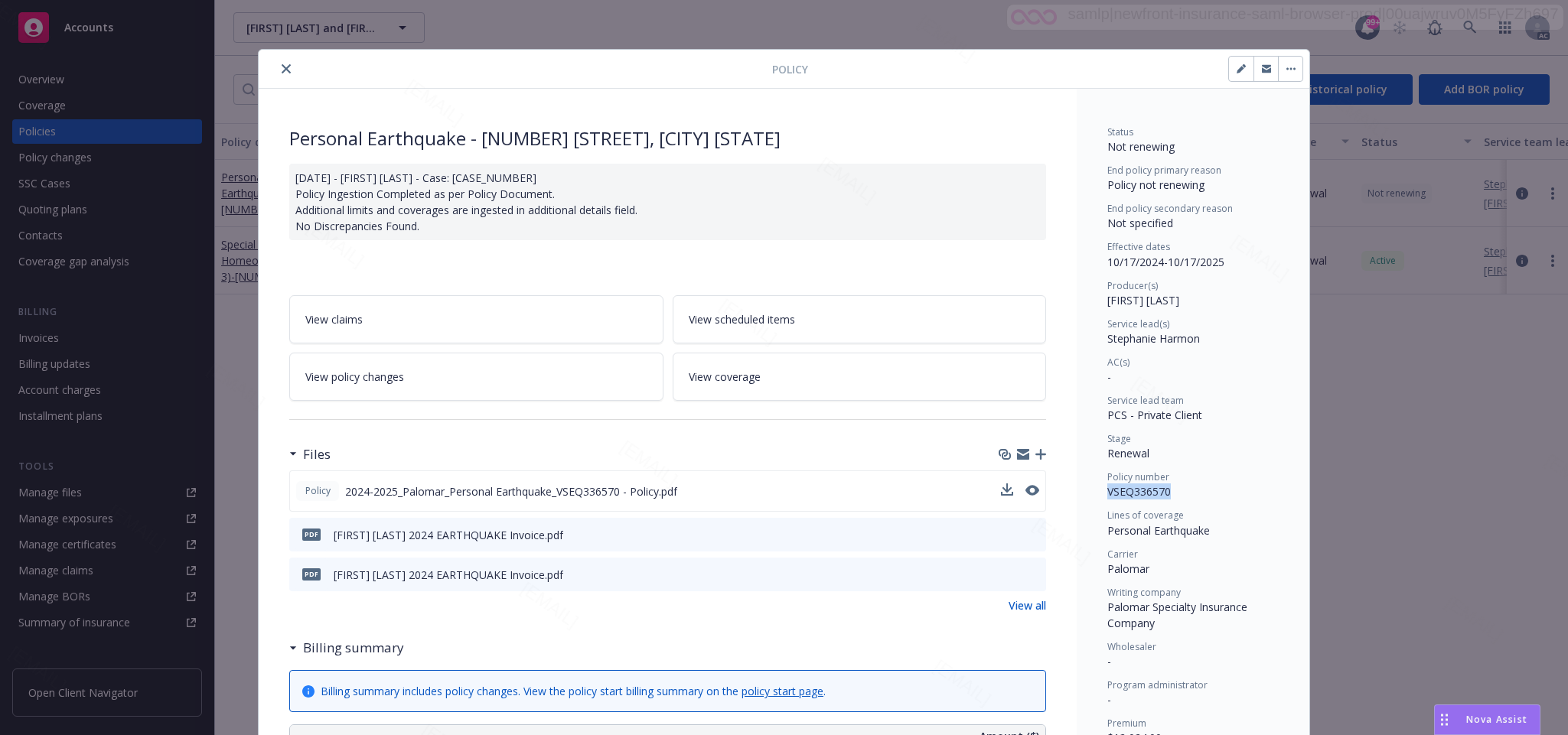 click on "VSEQ336570" at bounding box center (1139, 491) 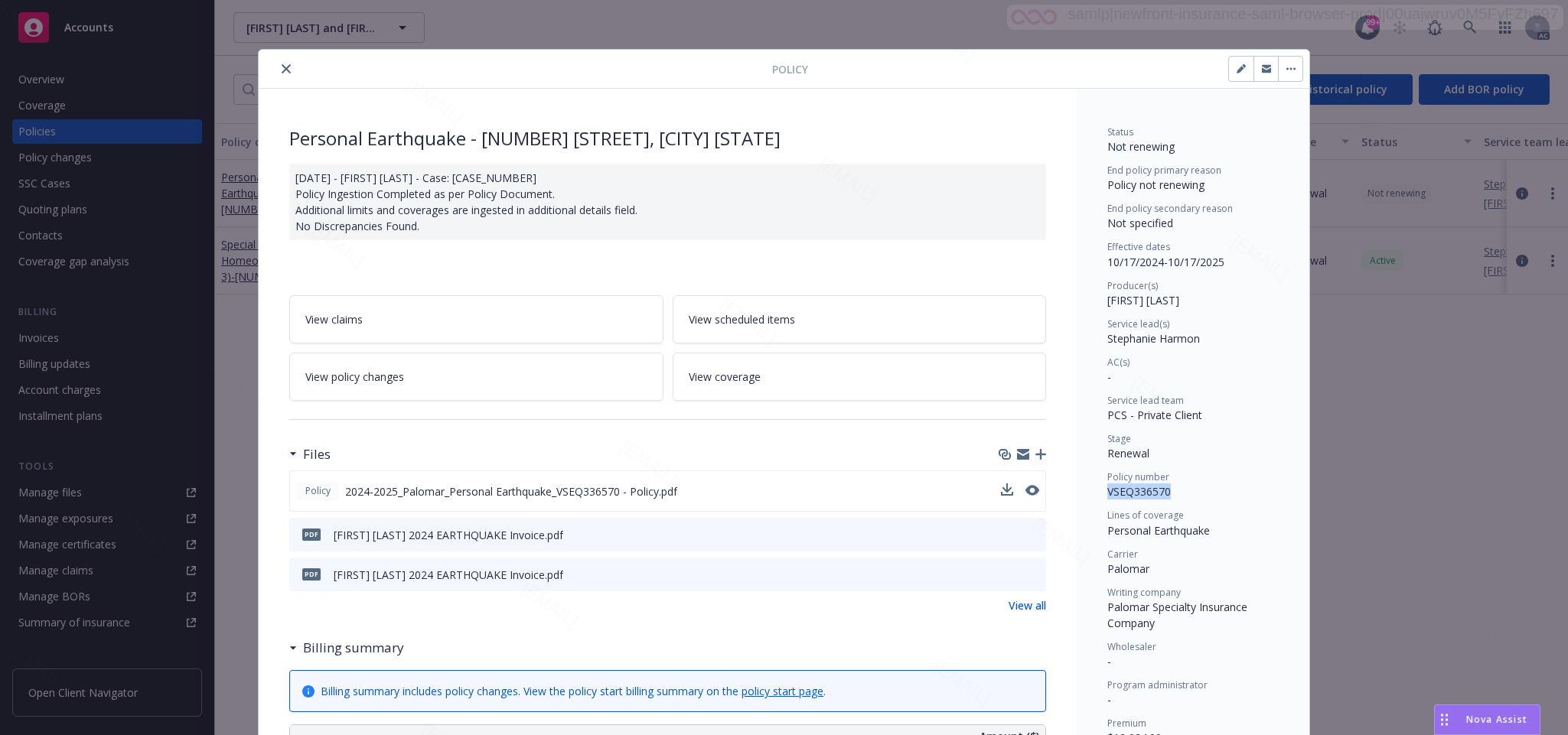 click on "Files" at bounding box center [667, 454] 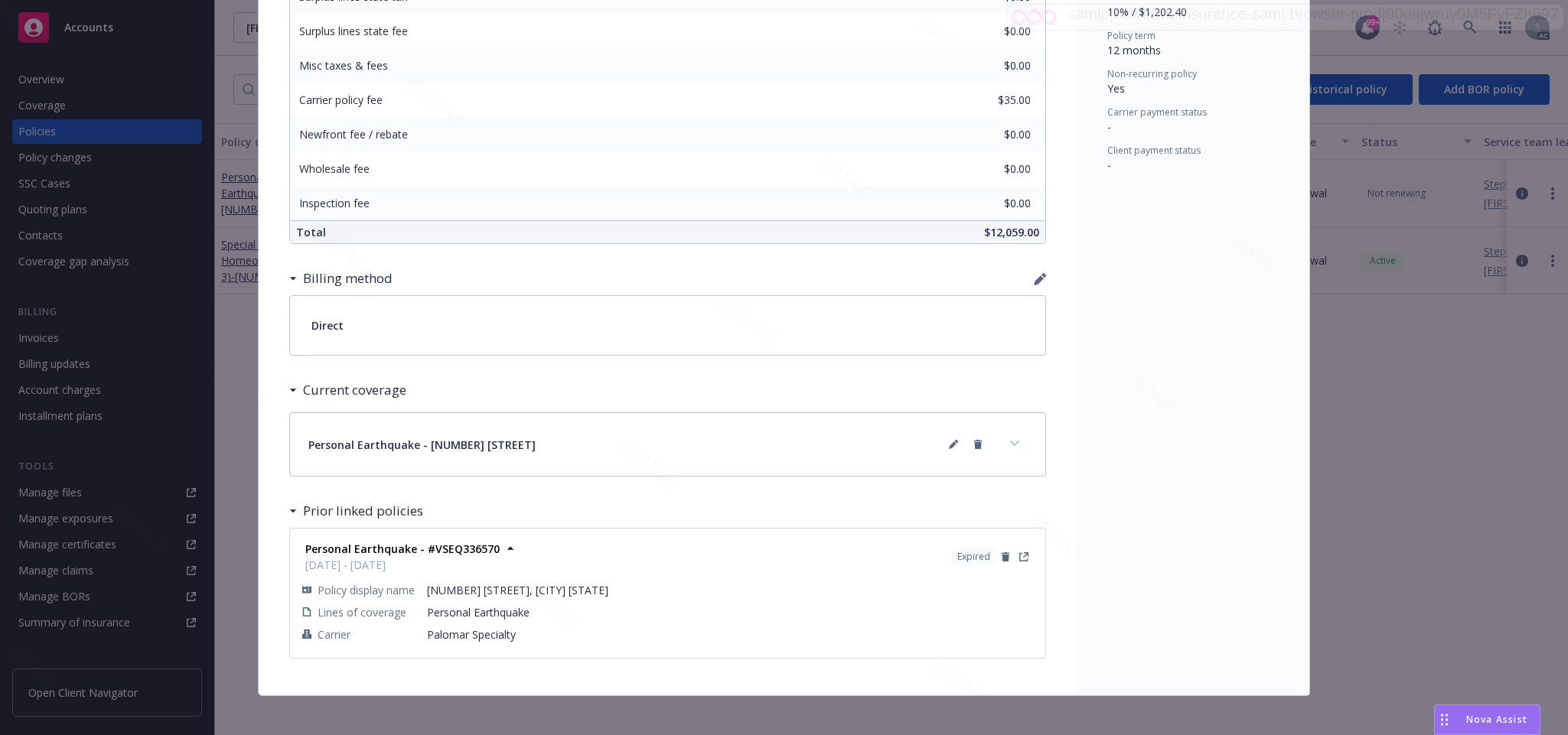 scroll, scrollTop: 820, scrollLeft: 0, axis: vertical 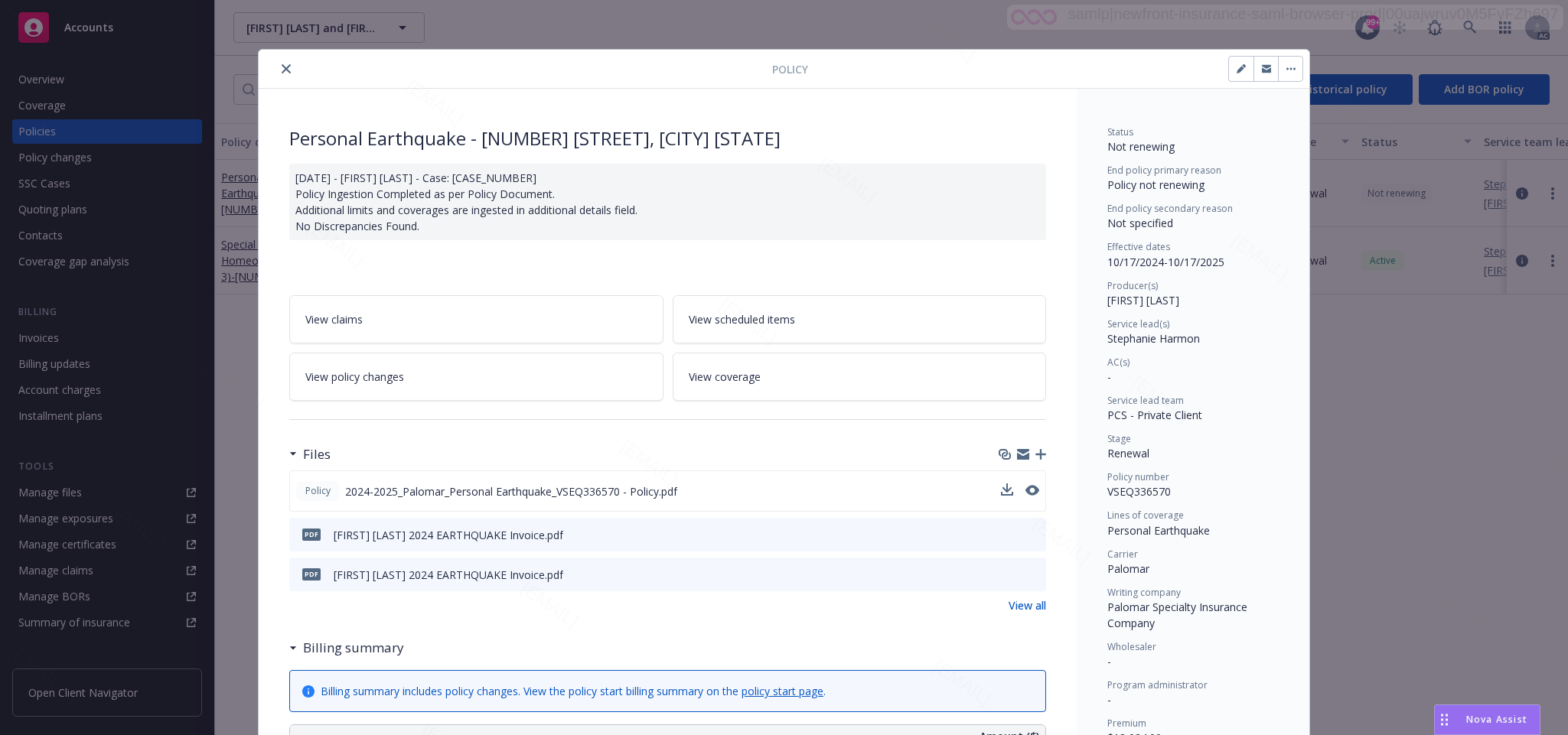 click on "[DATE] - [FIRST] [LAST] - Case: [CASE_NUMBER]
Policy Ingestion Completed as per Policy Document.
Additional limits and coverages are ingested in additional details field.
No Discrepancies Found." at bounding box center [667, 202] 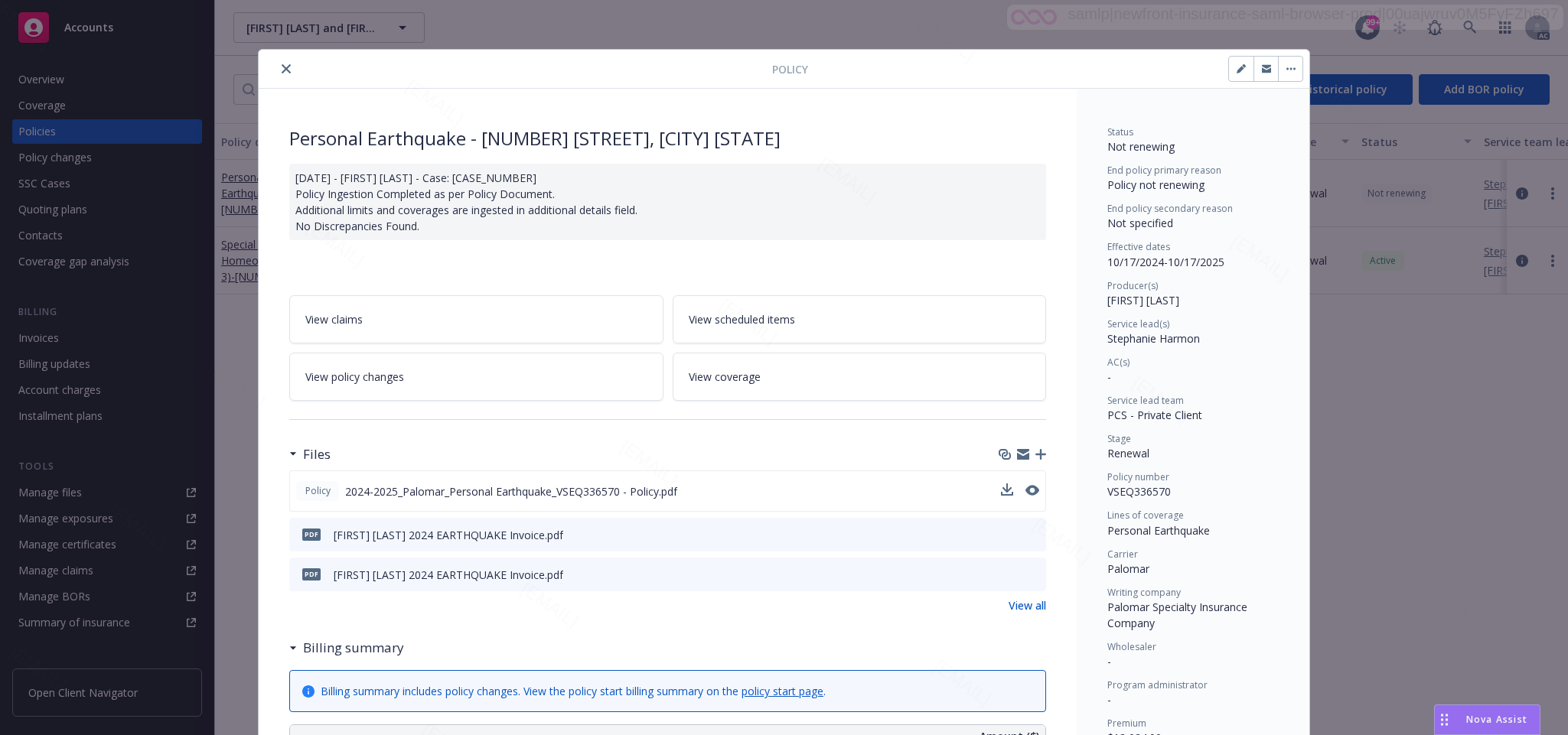 type on "x" 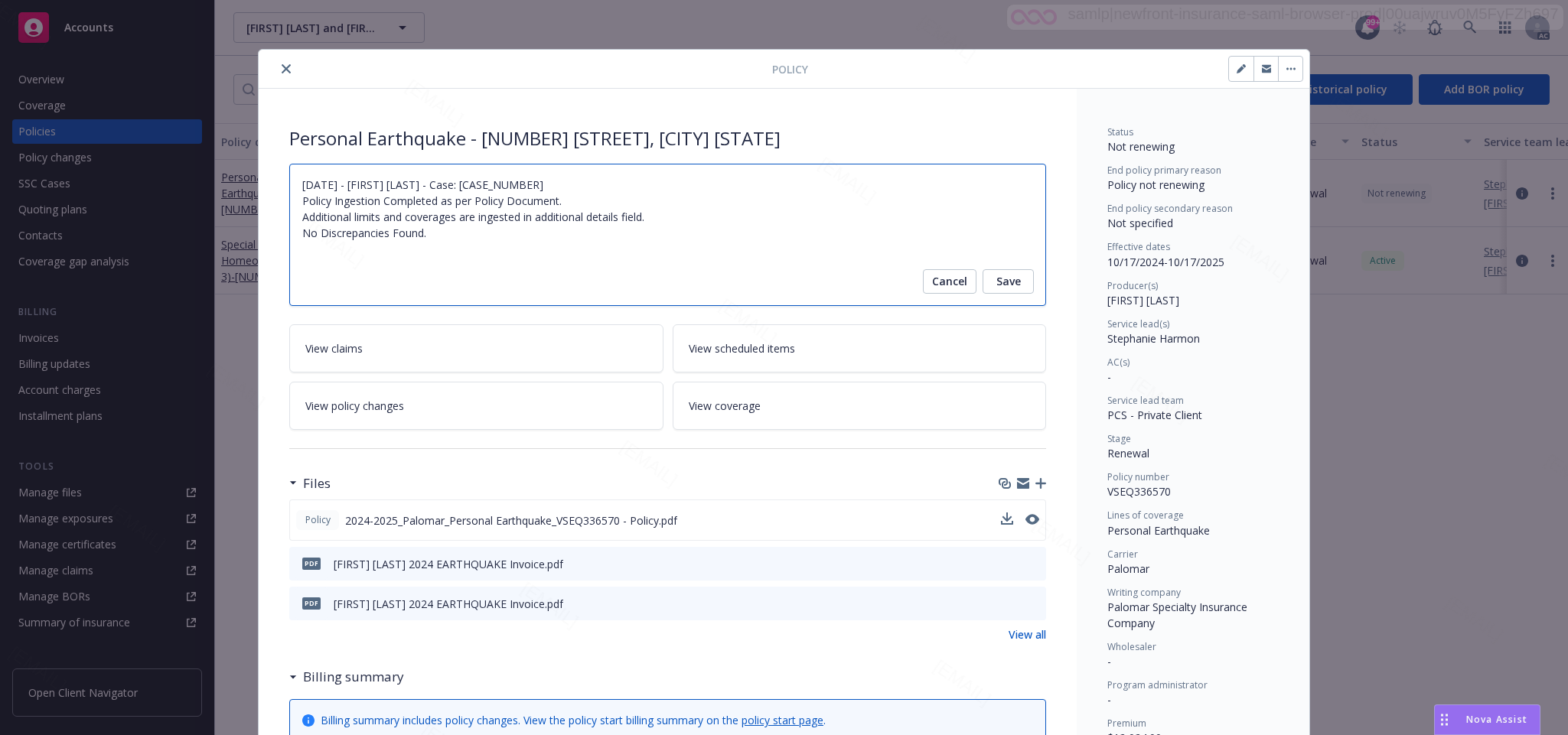 click on "[DATE] - [FIRST] [LAST] - Case: [CASE_NUMBER]
Policy Ingestion Completed as per Policy Document.
Additional limits and coverages are ingested in additional details field.
No Discrepancies Found." at bounding box center [667, 235] 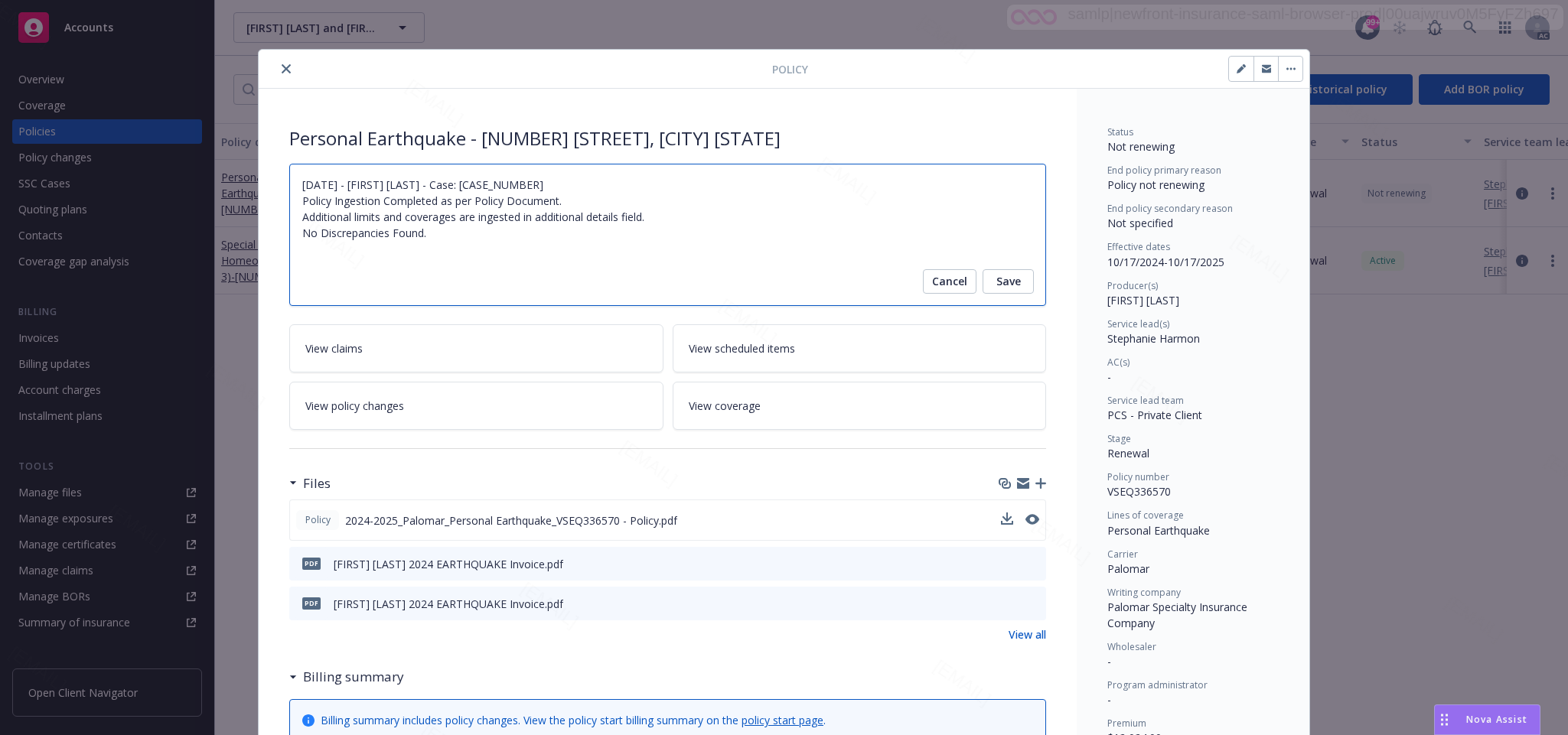 drag, startPoint x: 419, startPoint y: 229, endPoint x: 279, endPoint y: 164, distance: 154.3535 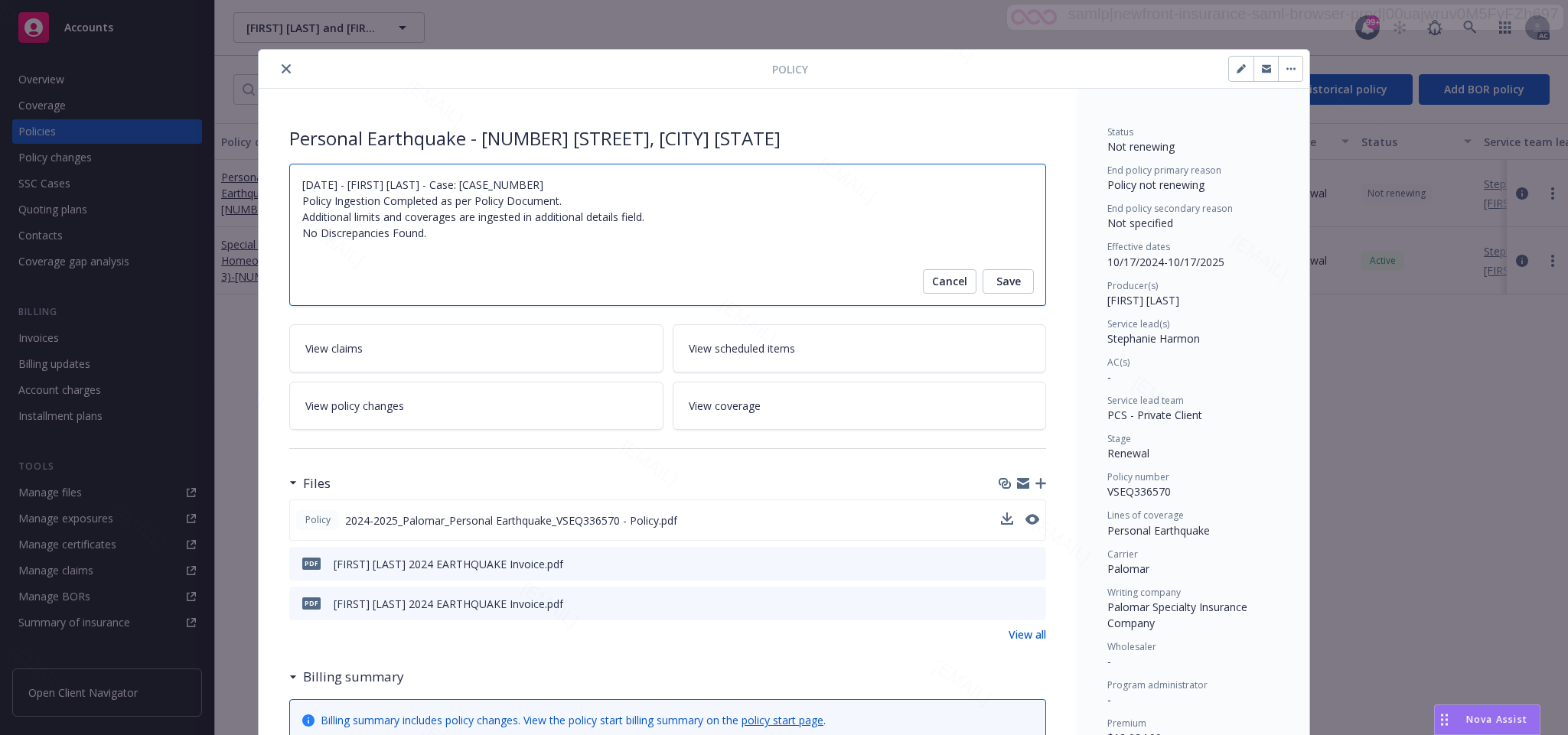 click on "Personal Earthquake   - [NUMBER] [STREET], [CITY] [STATE] [DATE] - [FIRST] [LAST] - Case: [CASE_NUMBER]
Policy Ingestion Completed as per Policy Document.
Additional limits and coverages are ingested in additional details field.
No Discrepancies Found. Cancel Save View claims View scheduled items View policy changes View coverage Files Policy 2024-2025_Palomar_Personal Earthquake_VSEQ336570 - Policy.pdf pdf [FIRST] [LAST] 2024 EARTHQUAKE Invoice.pdf pdf [FIRST] [LAST] 2024 EARTHQUAKE Invoice.pdf View all Billing summary Billing summary includes policy changes. View the policy start billing summary on the   policy start page . Amount ($) Premium $12,024.00 Surplus lines state tax $0.00 Surplus lines state fee $0.00 Misc taxes & fees $0.00 Carrier policy fee $35.00 Newfront fee / rebate $0.00 Wholesale fee $0.00 Inspection fee $0.00 Total $12,059.00 Billing method Direct Current coverage Personal Earthquake - [NUMBER] [STREET] Status Active Effective date [DATE] Expiration date [DATE] End date" at bounding box center (667, 808) 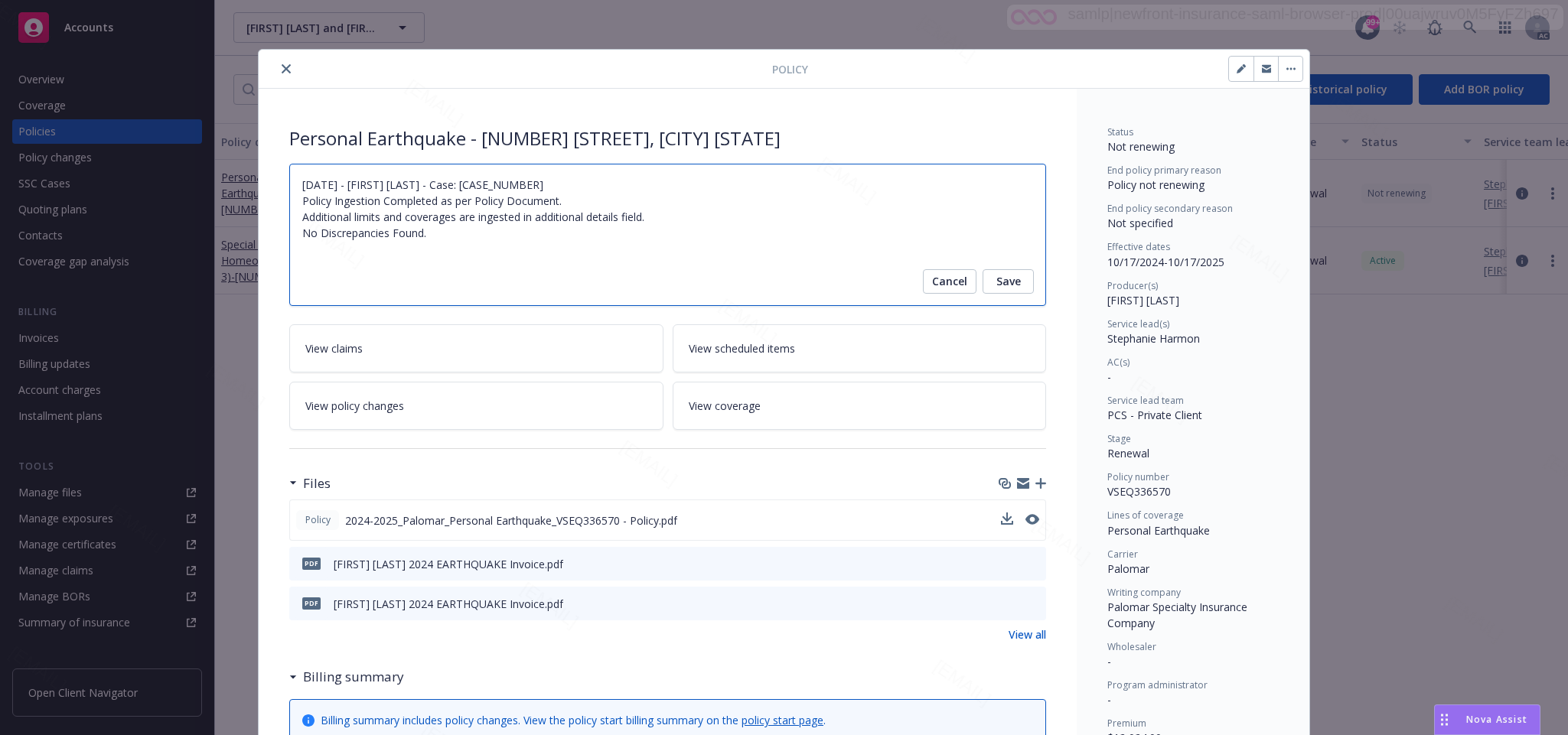 click on "[DATE] - [FIRST] [LAST] - Case: [CASE_NUMBER]
Policy Ingestion Completed as per Policy Document.
Additional limits and coverages are ingested in additional details field.
No Discrepancies Found." at bounding box center (667, 235) 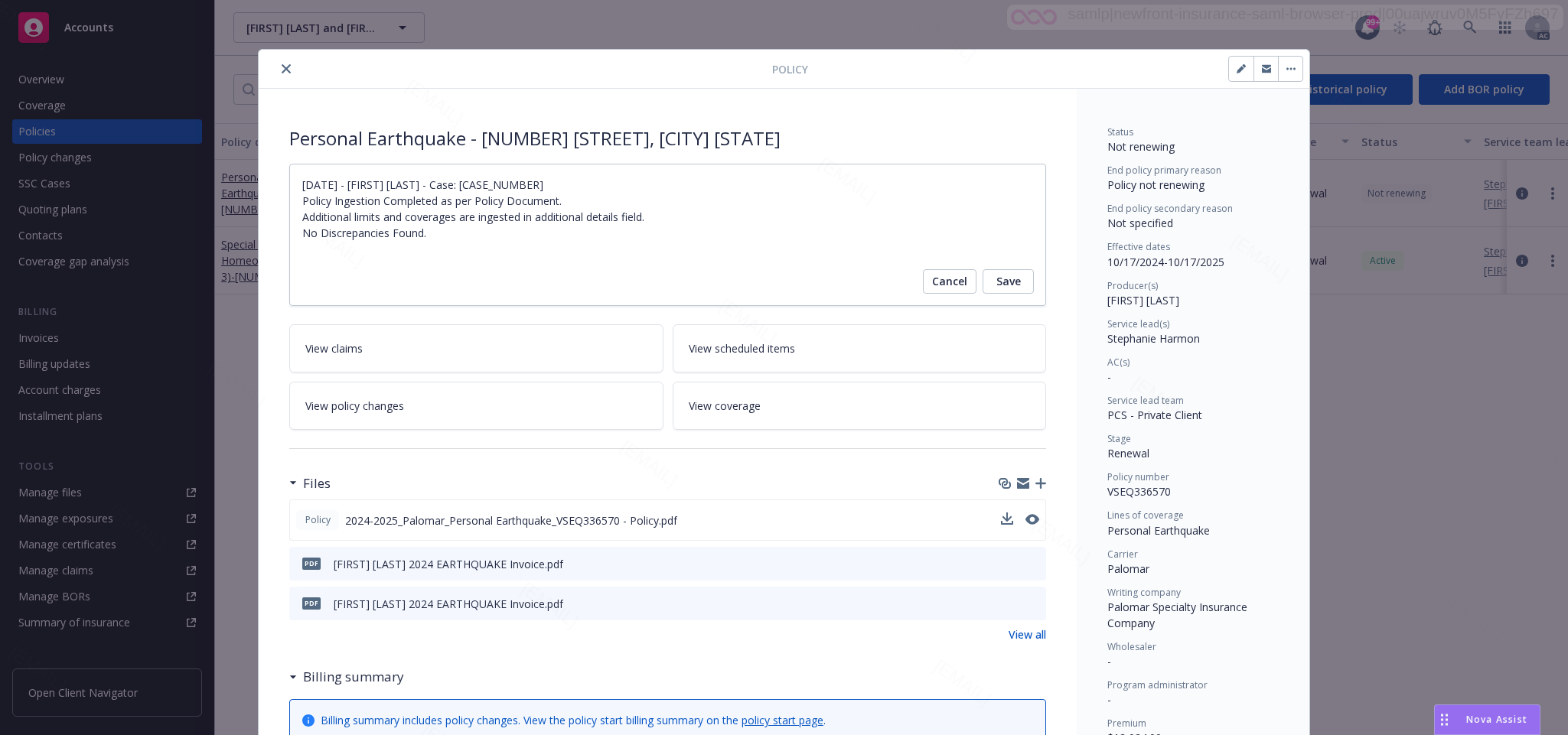 click 